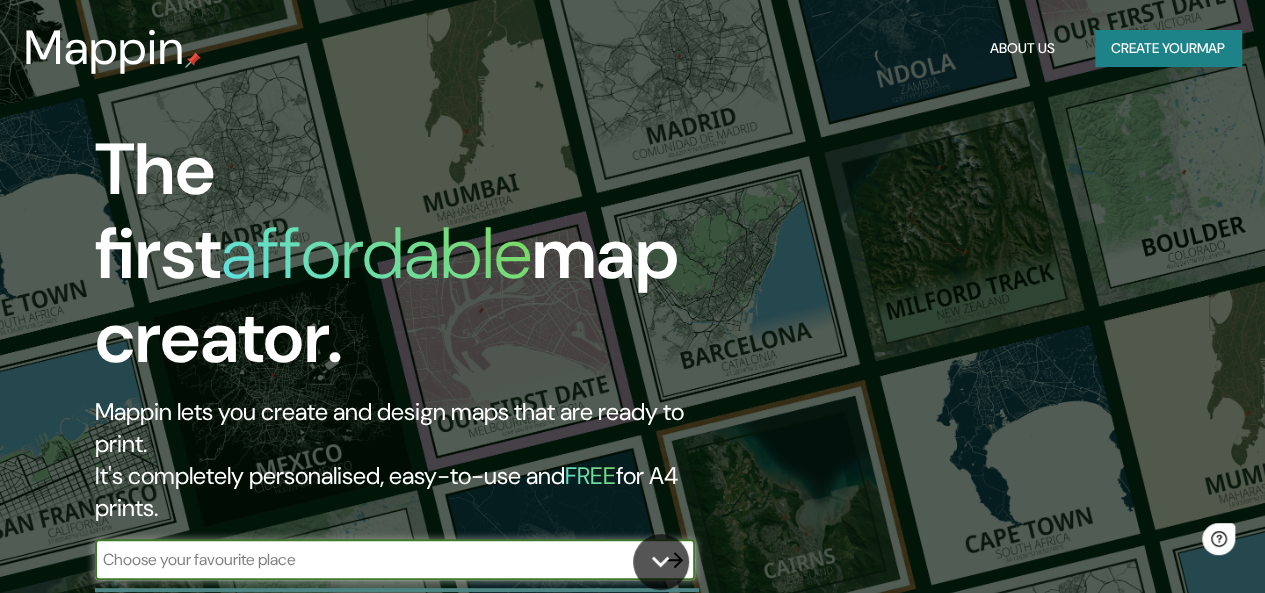 scroll, scrollTop: 0, scrollLeft: 0, axis: both 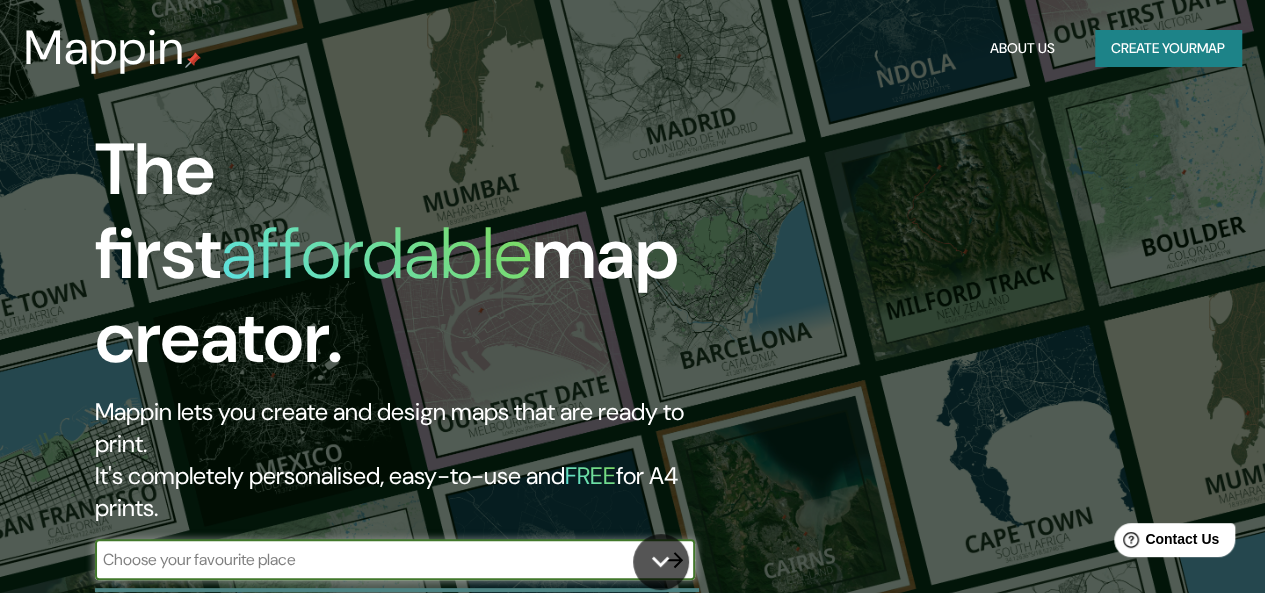 click on "Create your   map" at bounding box center (1168, 48) 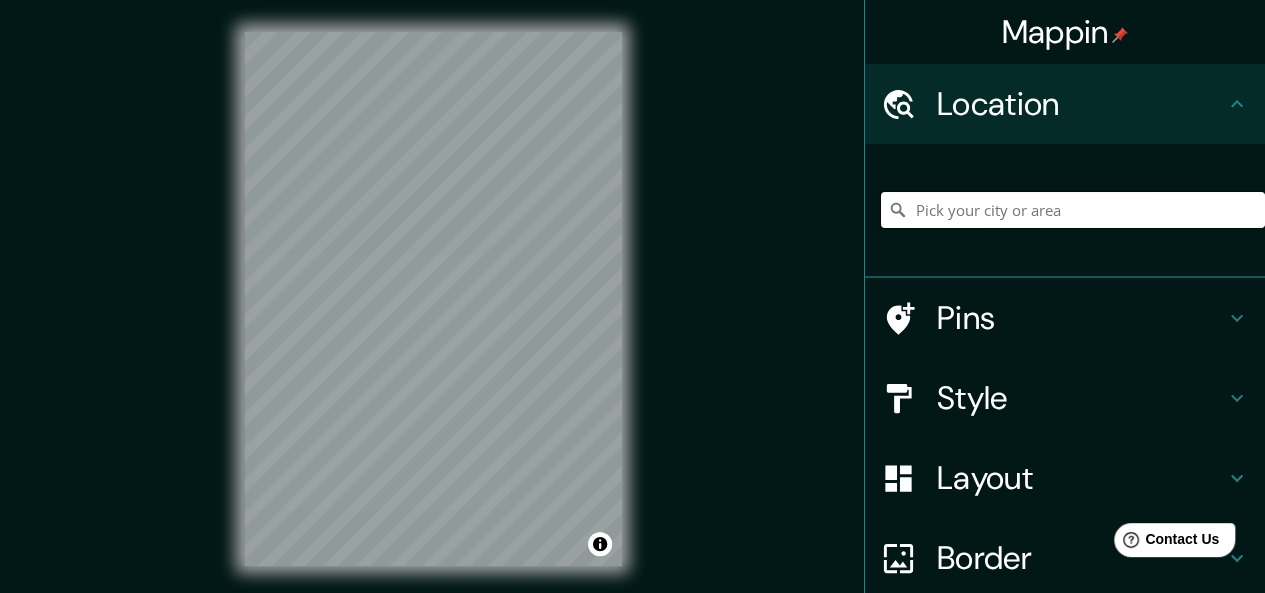 click at bounding box center [1073, 210] 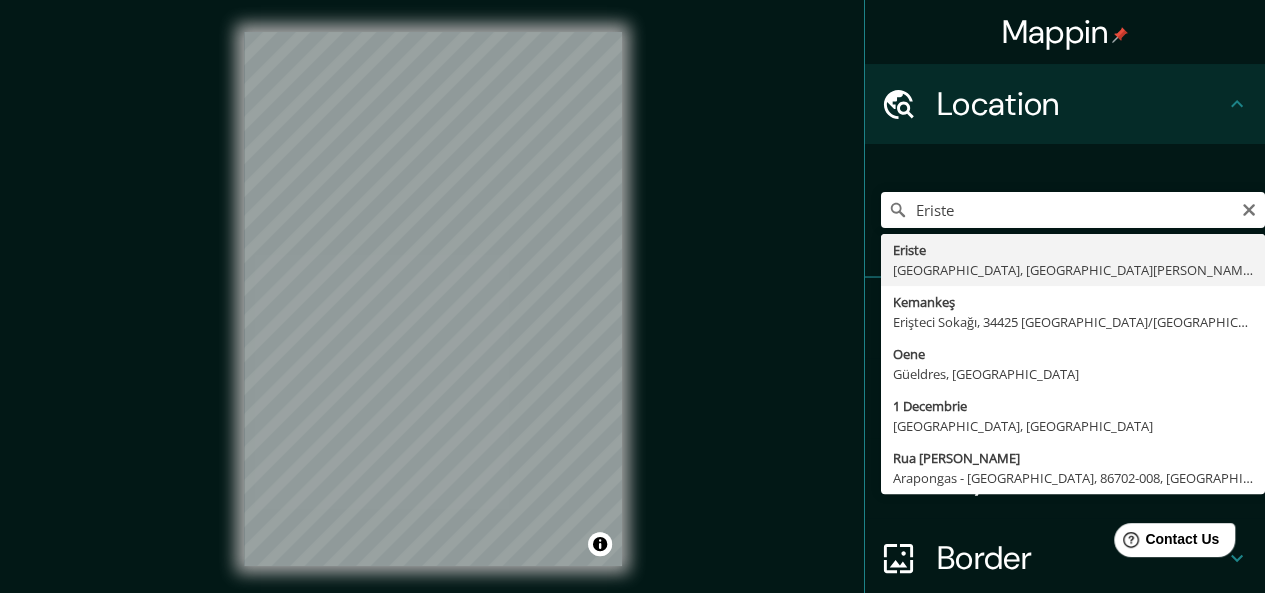 type on "Eriste, [GEOGRAPHIC_DATA], provincia [PERSON_NAME][GEOGRAPHIC_DATA], [GEOGRAPHIC_DATA]" 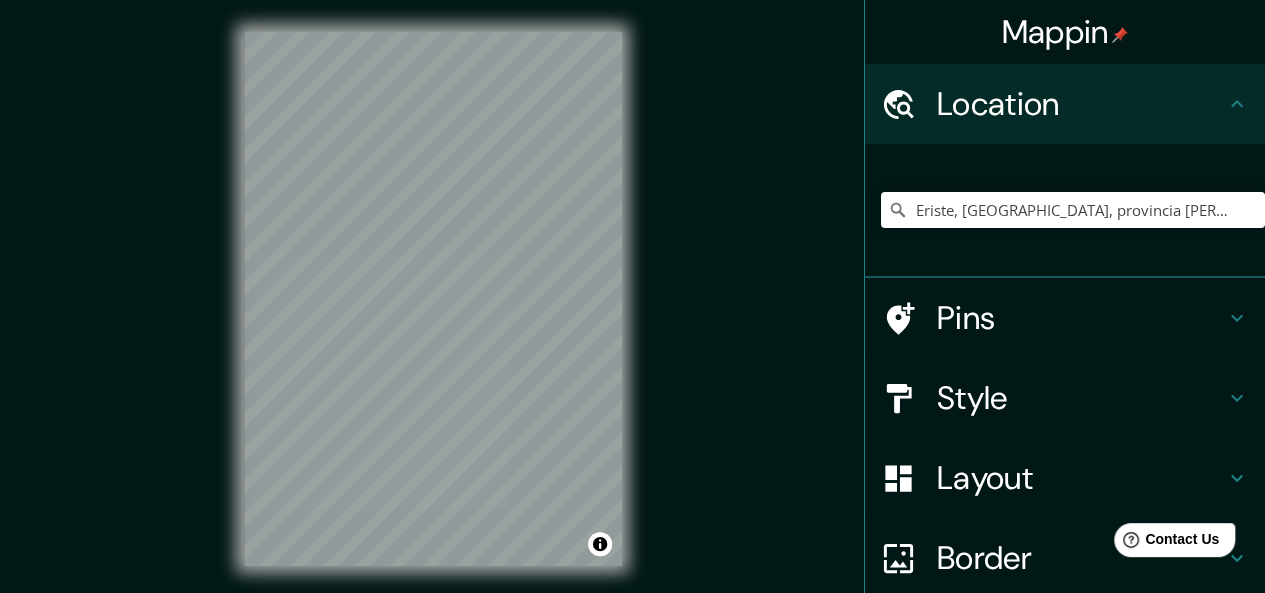 click on "Pins" at bounding box center [1081, 318] 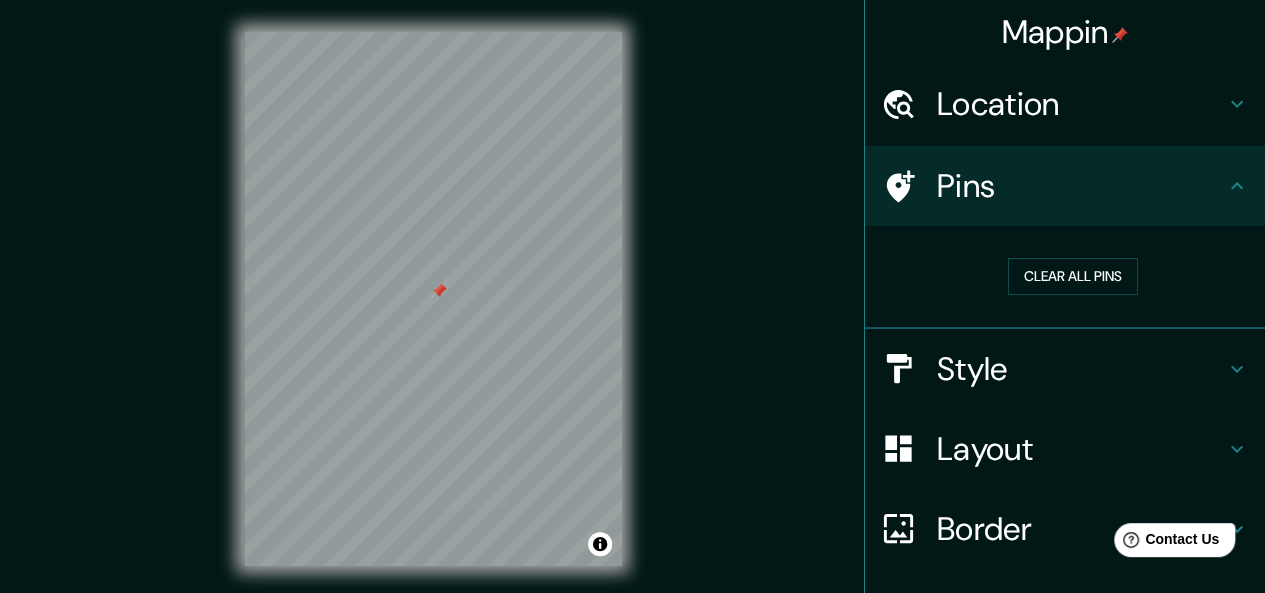 click on "Style" at bounding box center [1081, 369] 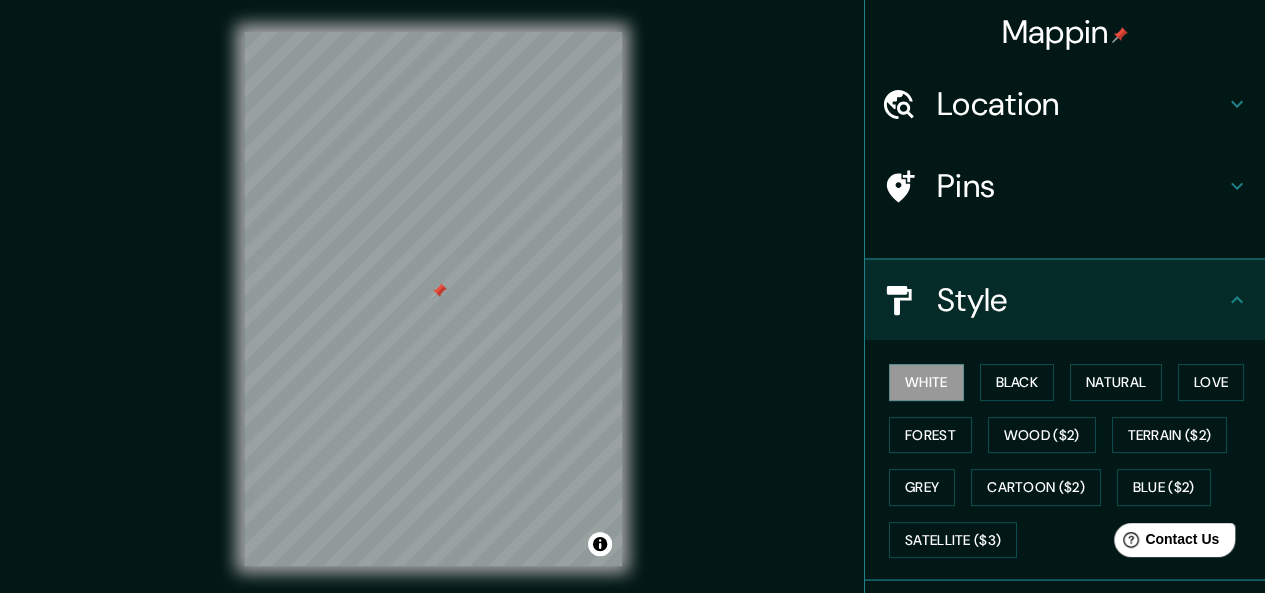 click on "White Black Natural Love Forest Wood ($2) Terrain ($2) Grey Cartoon ($2) Blue ($2) Satellite ($3)" at bounding box center (1073, 461) 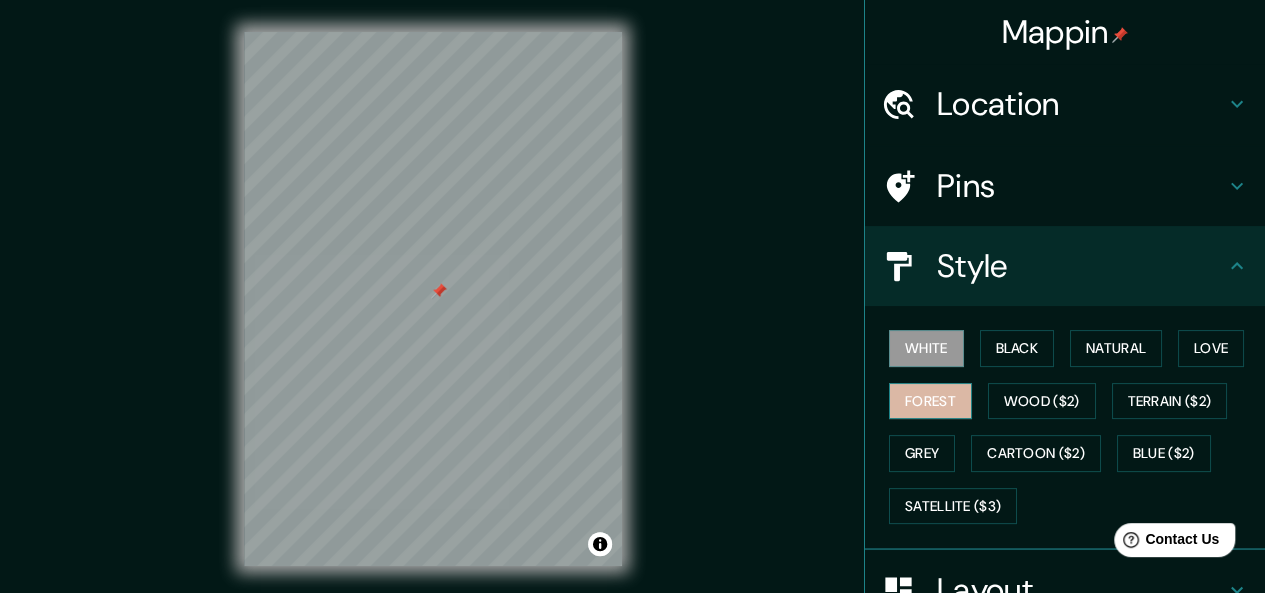 click on "Forest" at bounding box center (930, 401) 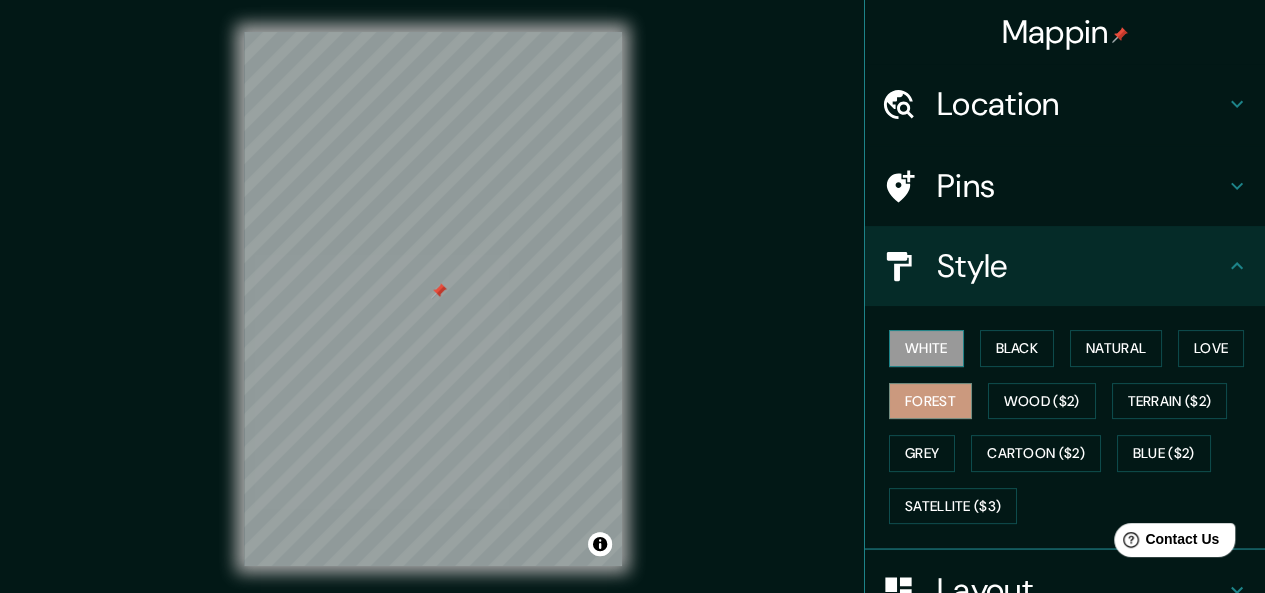 click on "White" at bounding box center [926, 348] 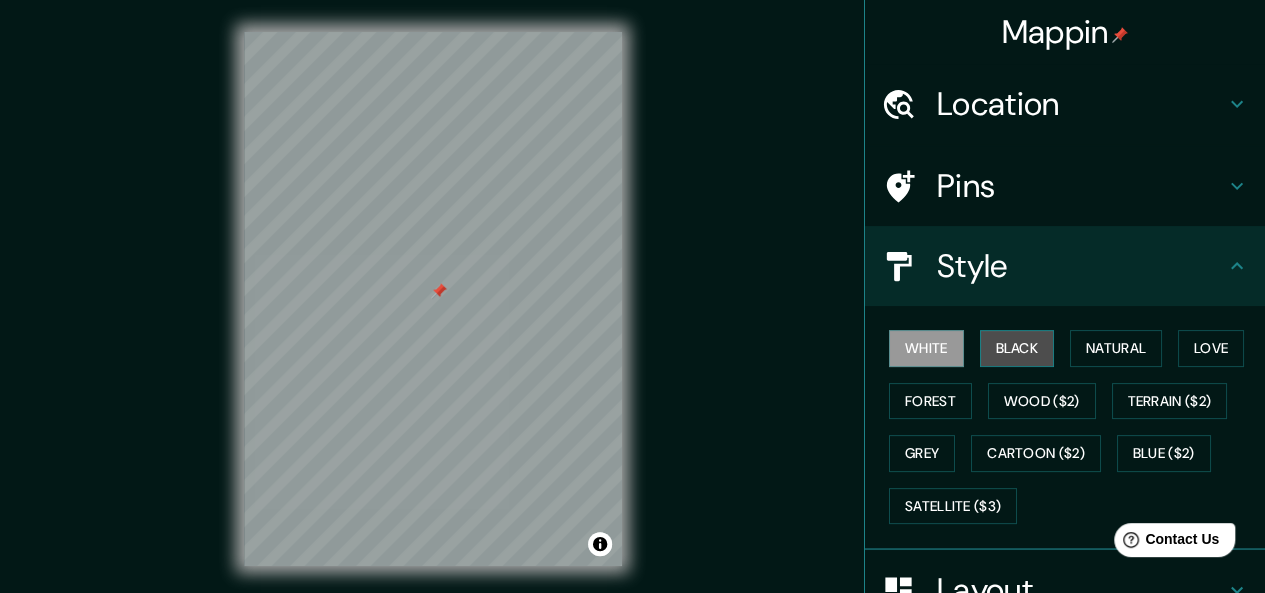 click on "Black" at bounding box center [1017, 348] 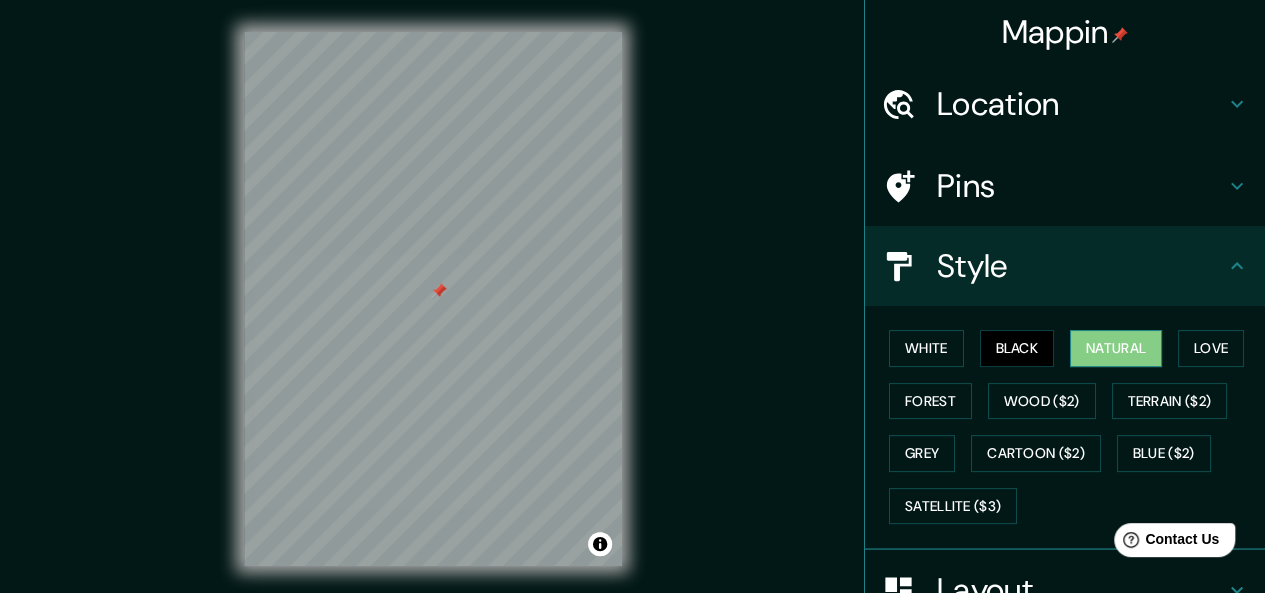 click on "Natural" at bounding box center (1116, 348) 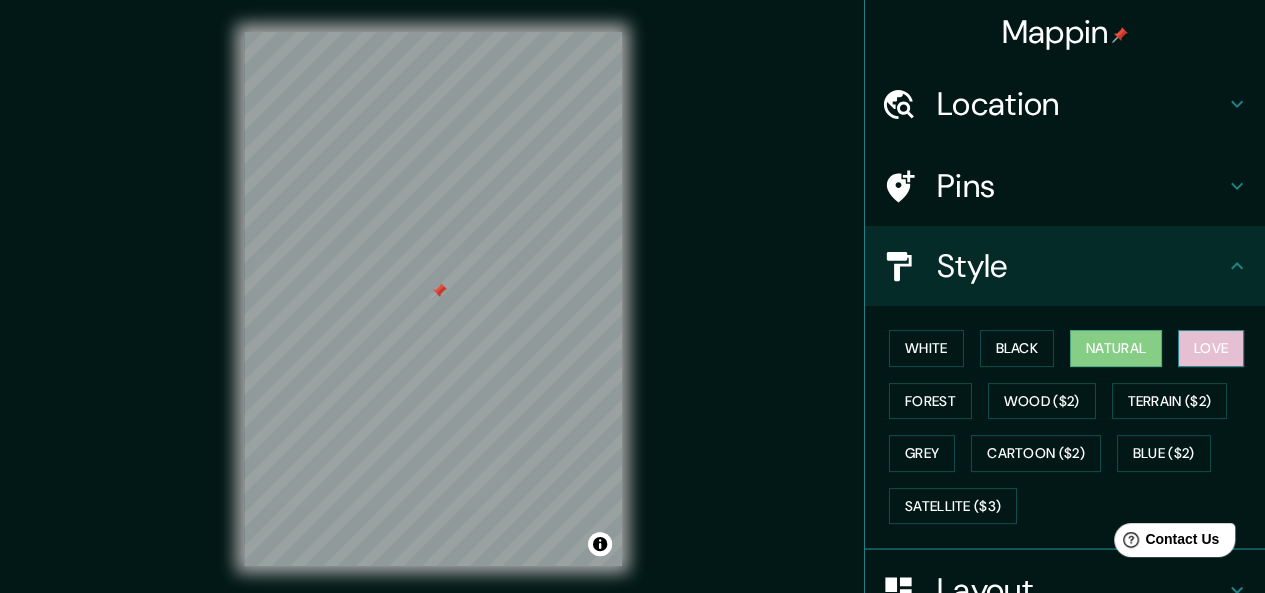 click on "Love" at bounding box center (1211, 348) 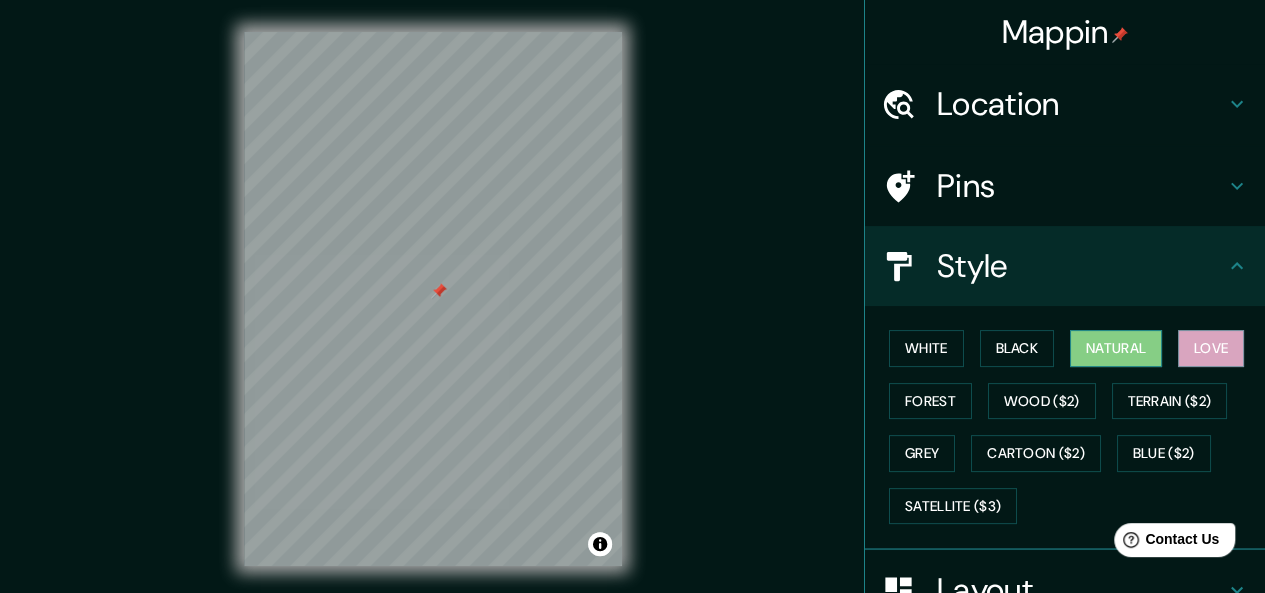 click on "Natural" at bounding box center [1116, 348] 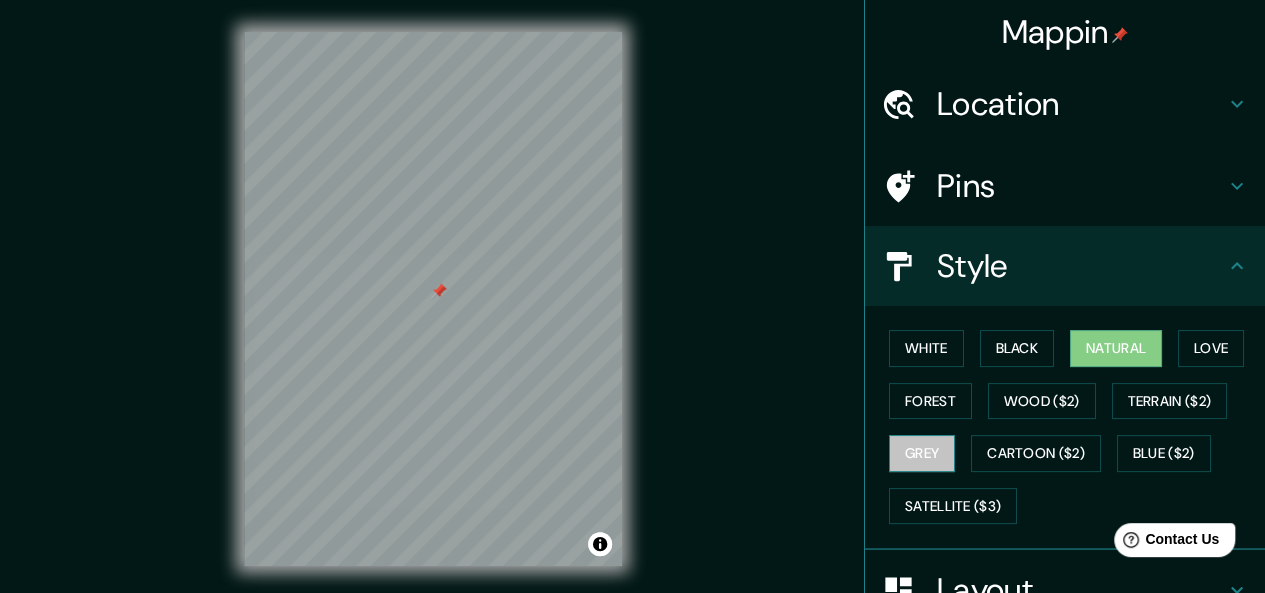 click on "Grey" at bounding box center (922, 453) 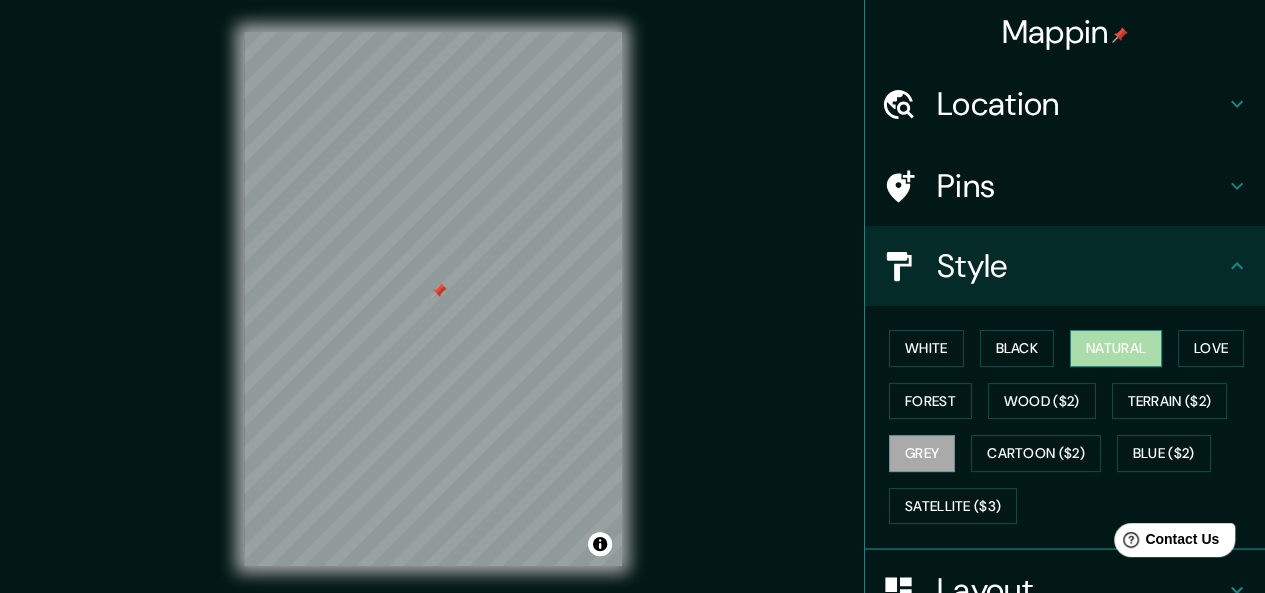 click on "Natural" at bounding box center [1116, 348] 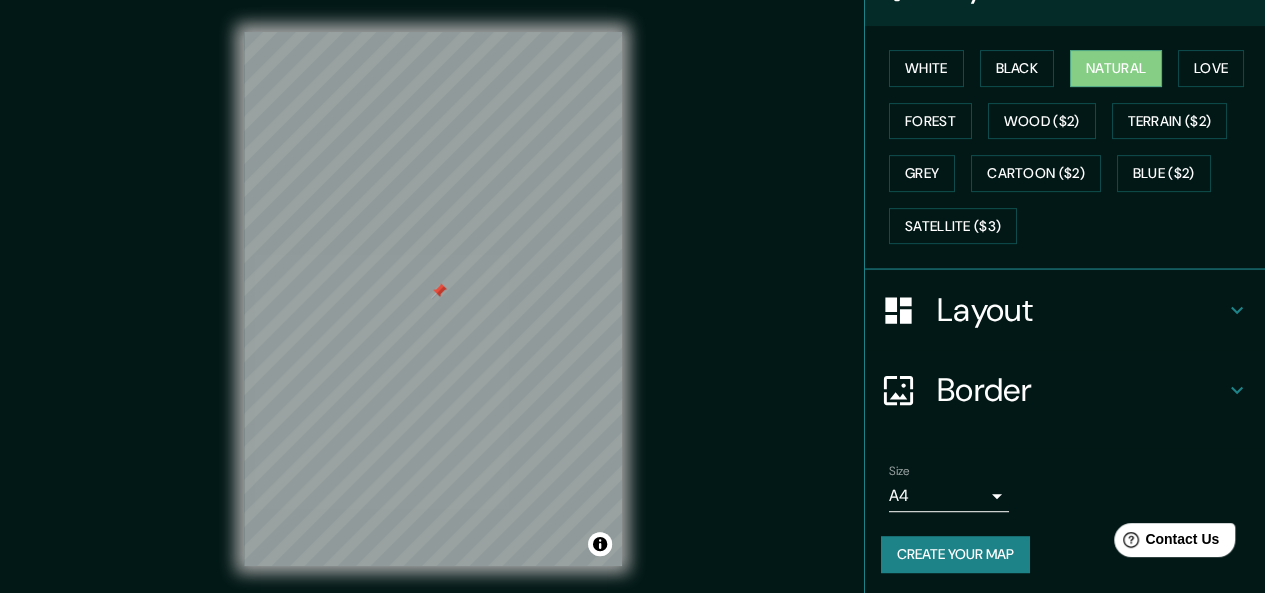 click on "Layout" at bounding box center [1065, 310] 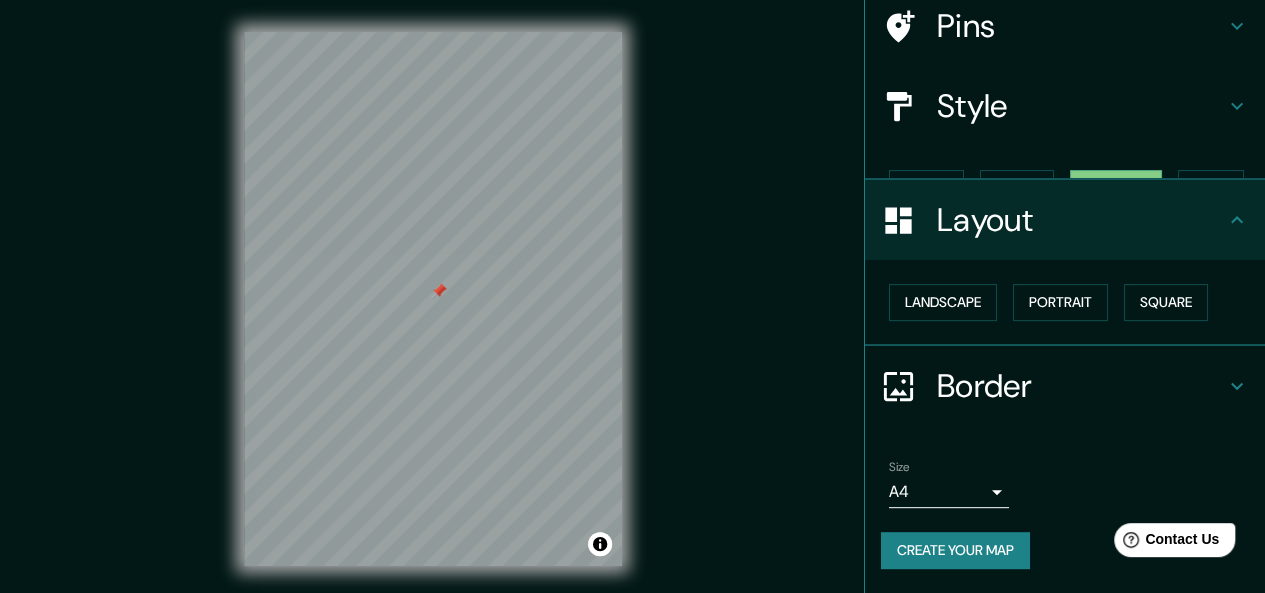 scroll, scrollTop: 124, scrollLeft: 0, axis: vertical 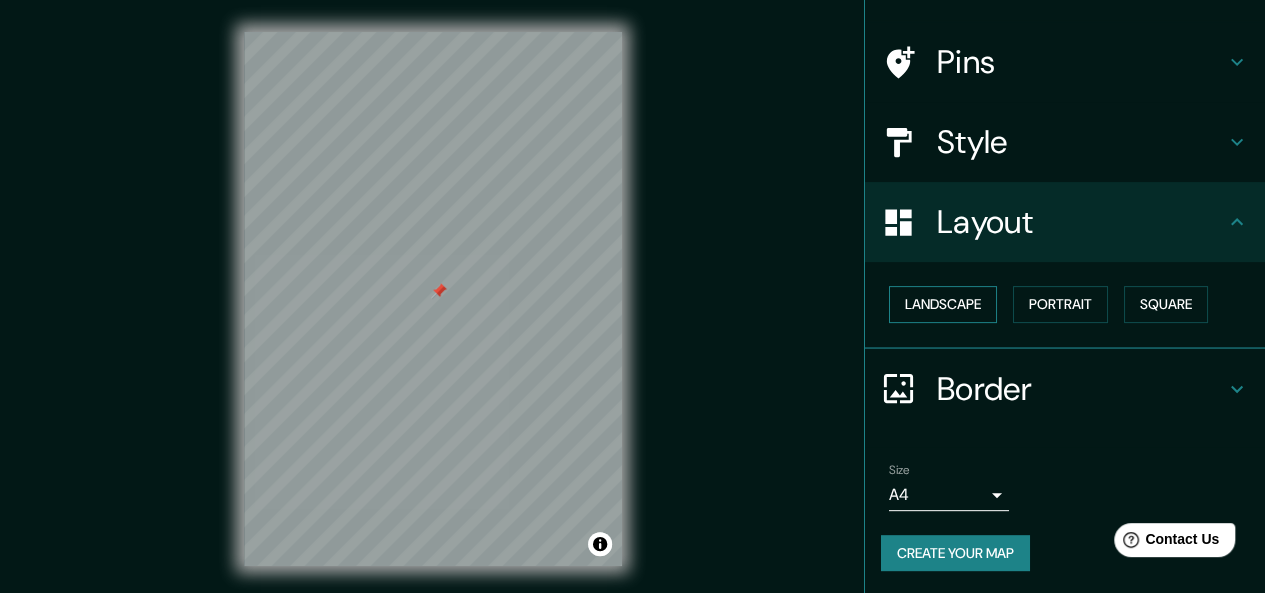 click on "Landscape" at bounding box center [943, 304] 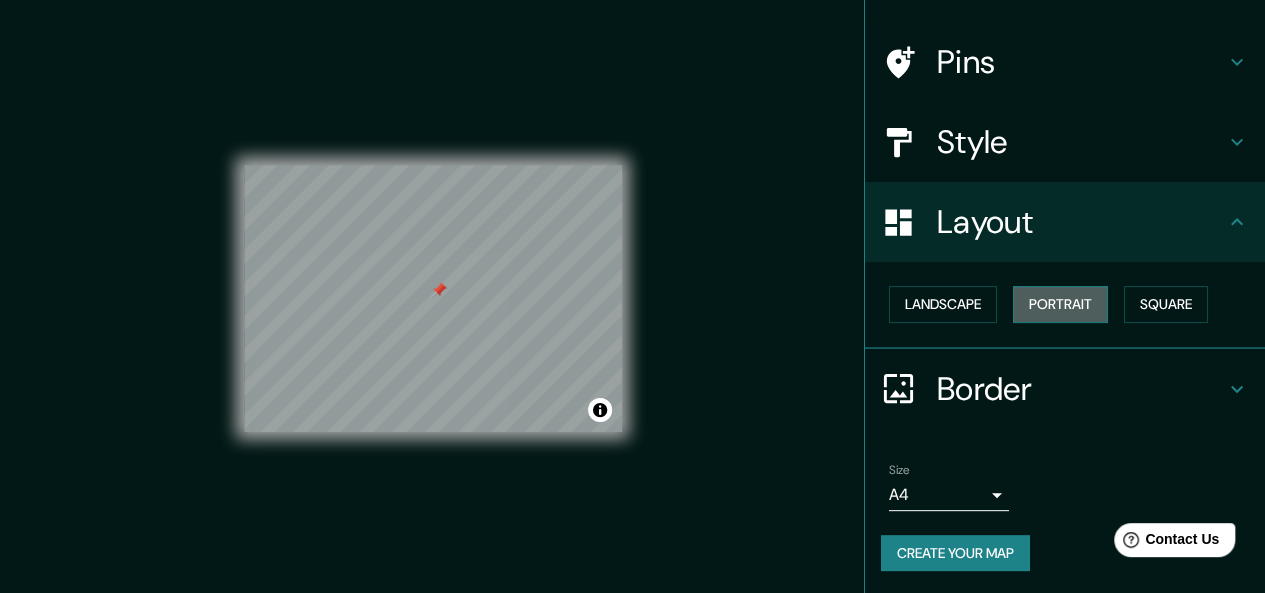 click on "Portrait" at bounding box center [1060, 304] 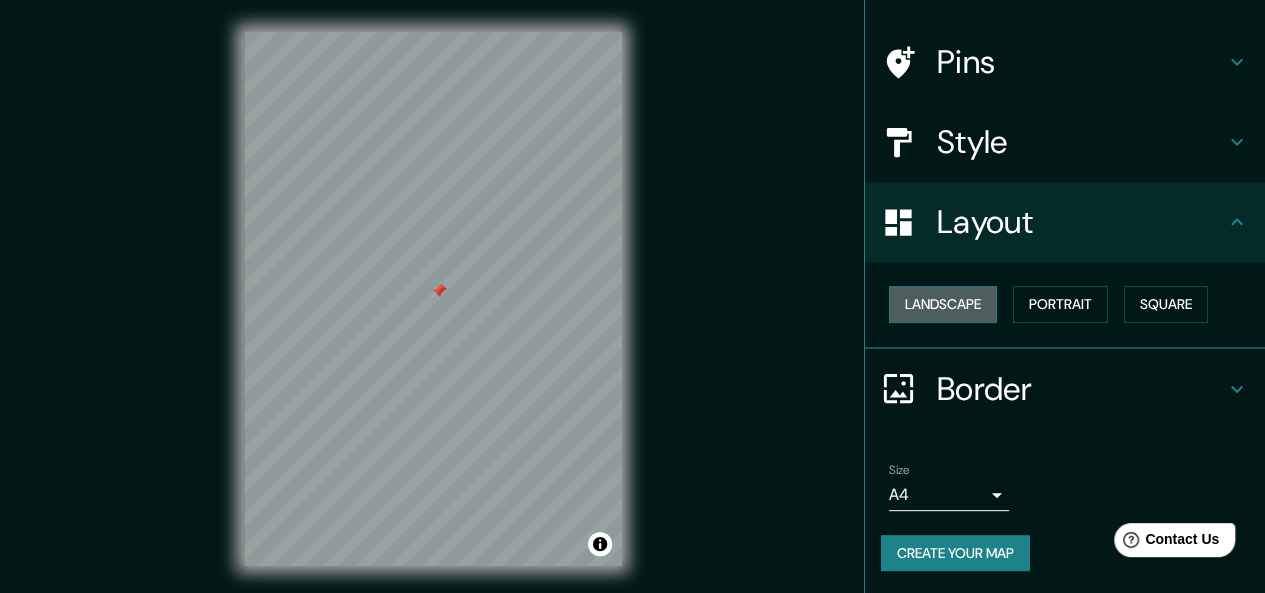 click on "Landscape" at bounding box center (943, 304) 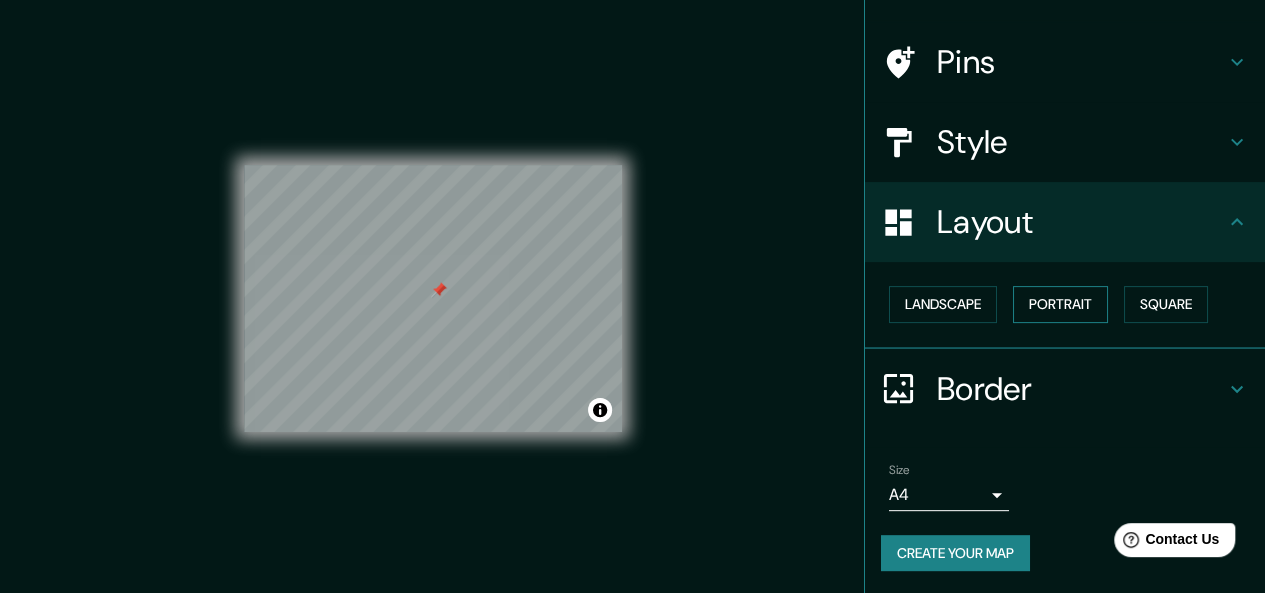 click on "Portrait" at bounding box center [1060, 304] 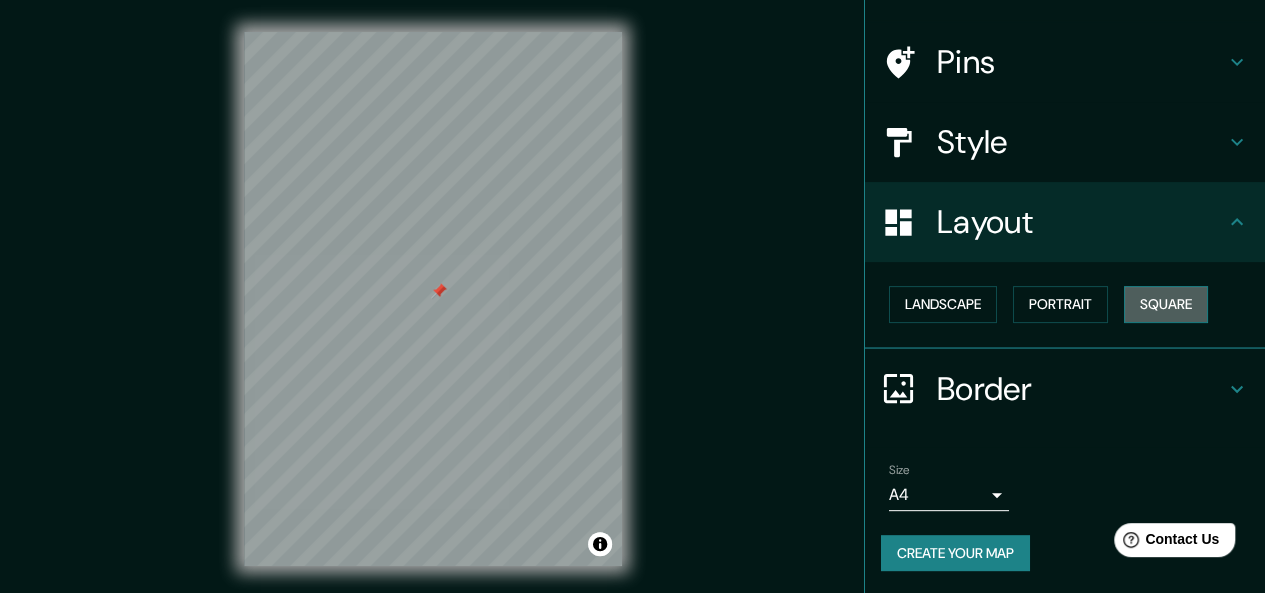 click on "Square" at bounding box center (1166, 304) 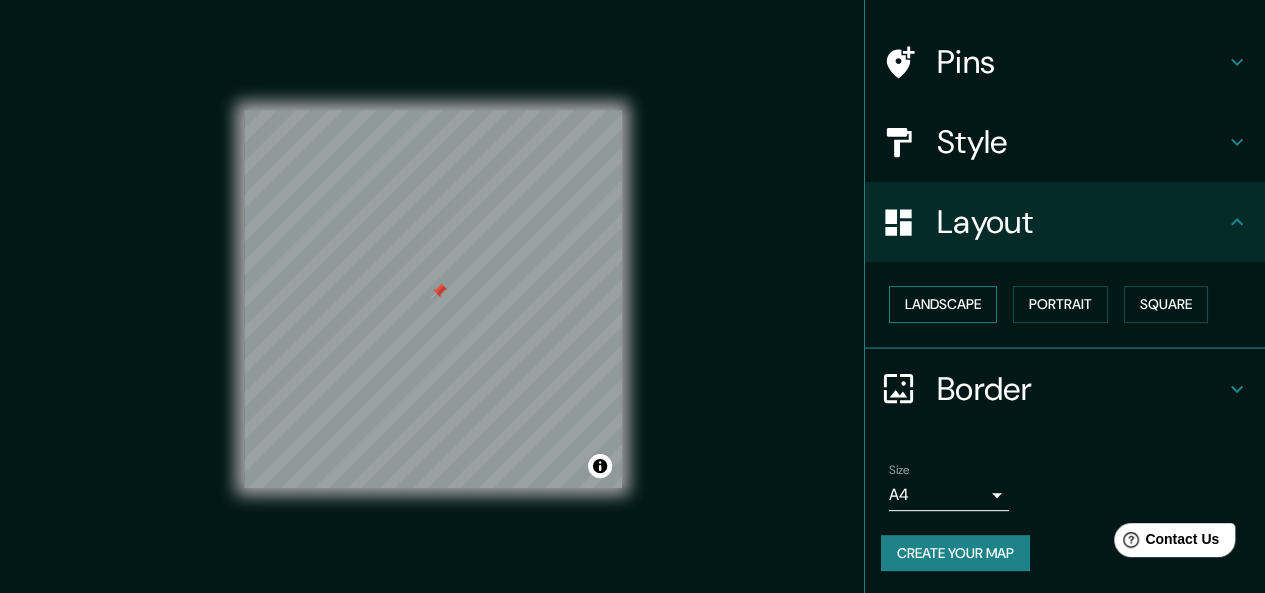 click on "Landscape" at bounding box center (943, 304) 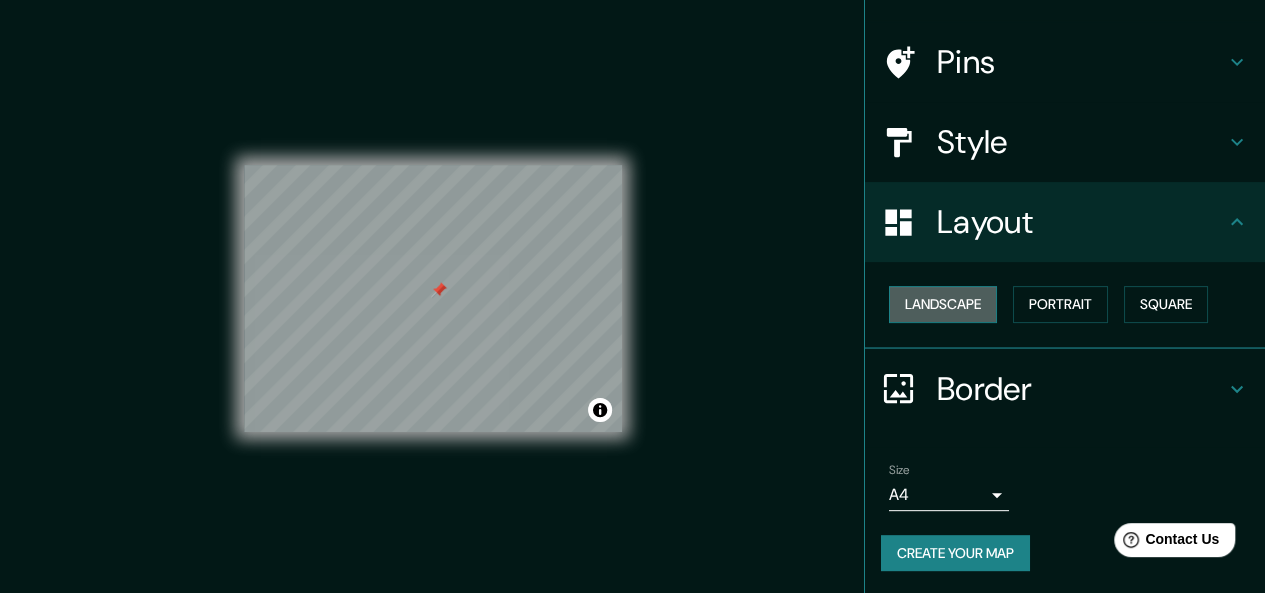 click on "Landscape" at bounding box center (943, 304) 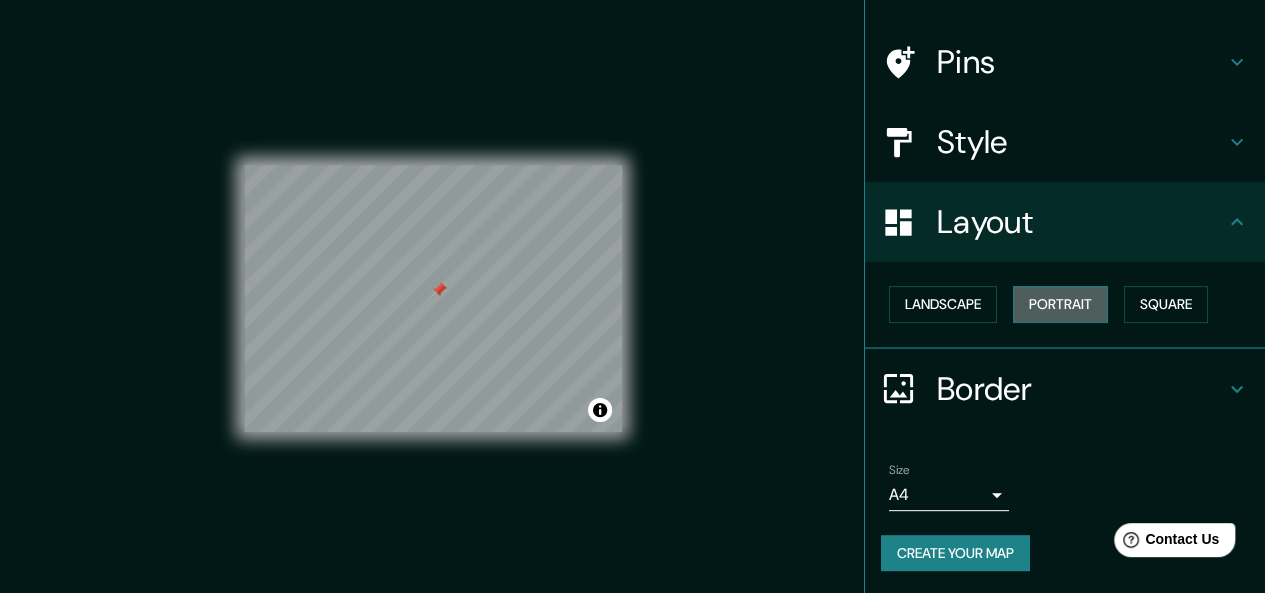 click on "Portrait" at bounding box center (1060, 304) 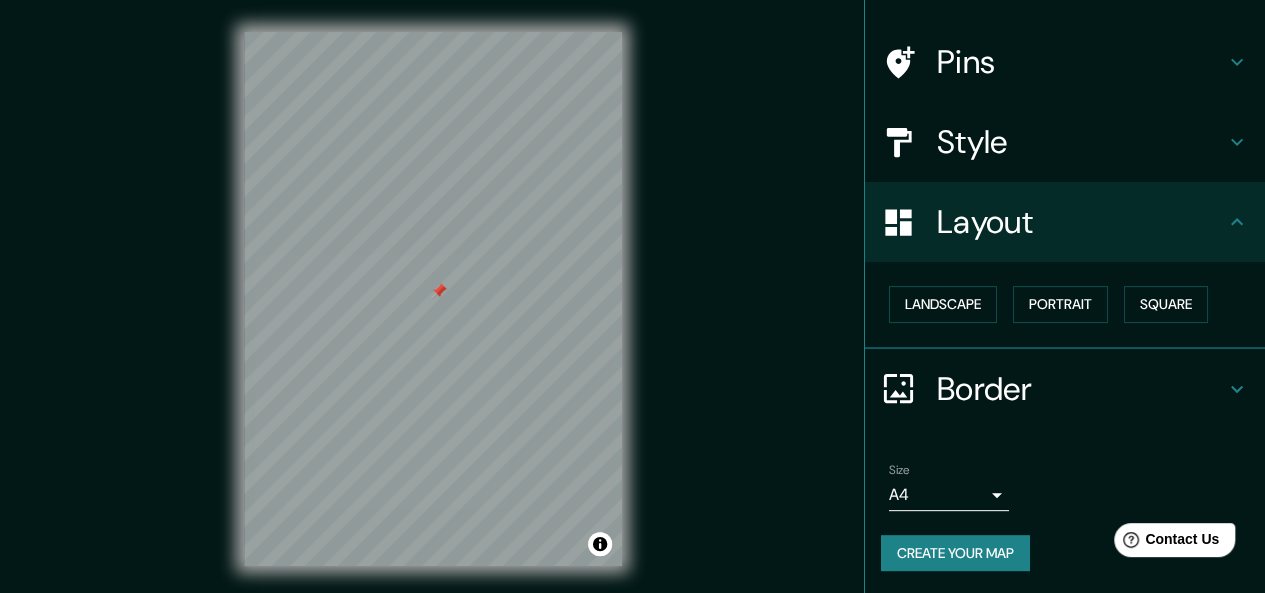 click on "Border" at bounding box center [1065, 389] 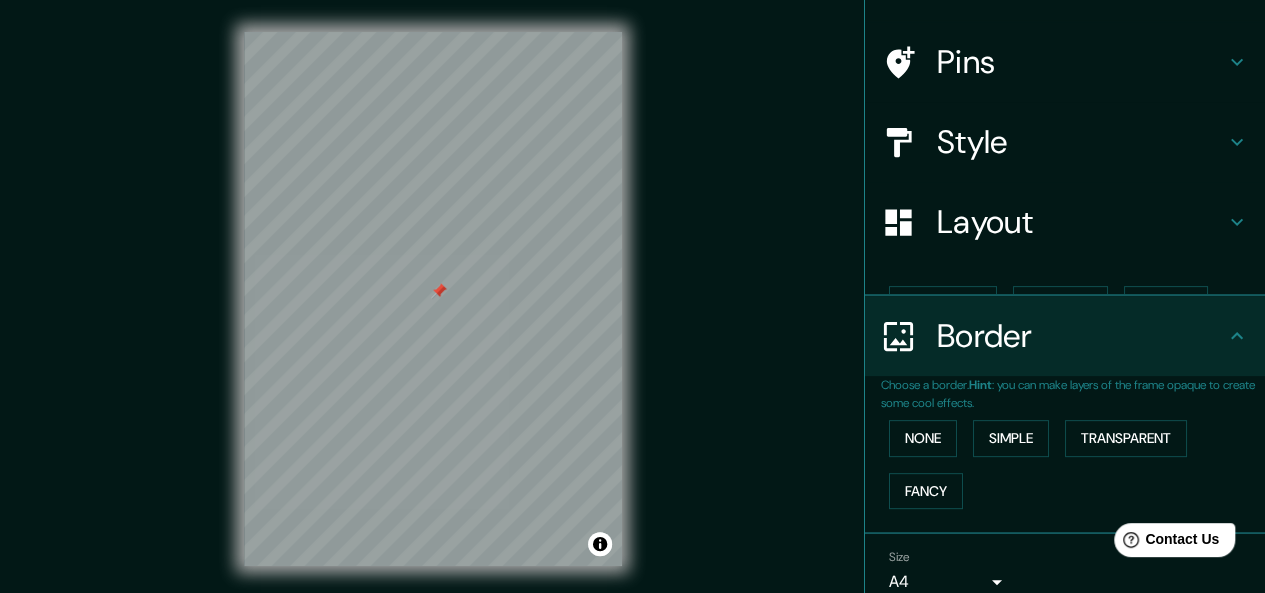 click on "Location [GEOGRAPHIC_DATA], [GEOGRAPHIC_DATA], [GEOGRAPHIC_DATA][PERSON_NAME], [GEOGRAPHIC_DATA] Pins Style Layout Landscape Portrait Square Border Choose a border.  Hint : you can make layers of the frame opaque to create some cool effects. None Simple Transparent Fancy Size A4 single Create your map" at bounding box center (1065, 311) 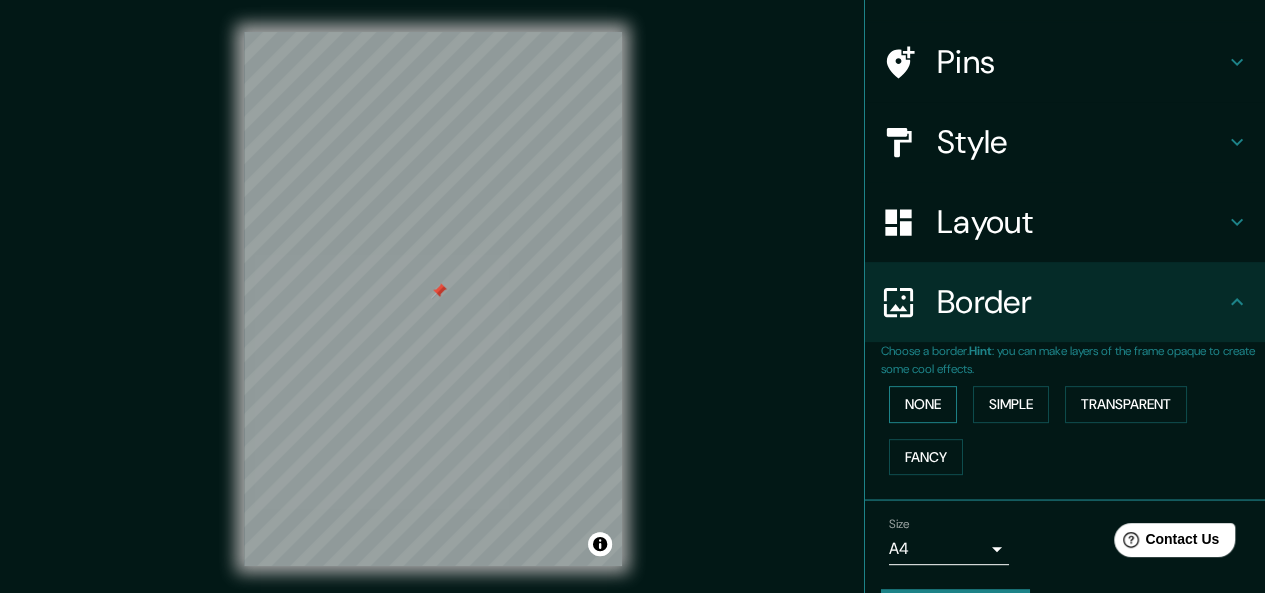 click on "None" at bounding box center [923, 404] 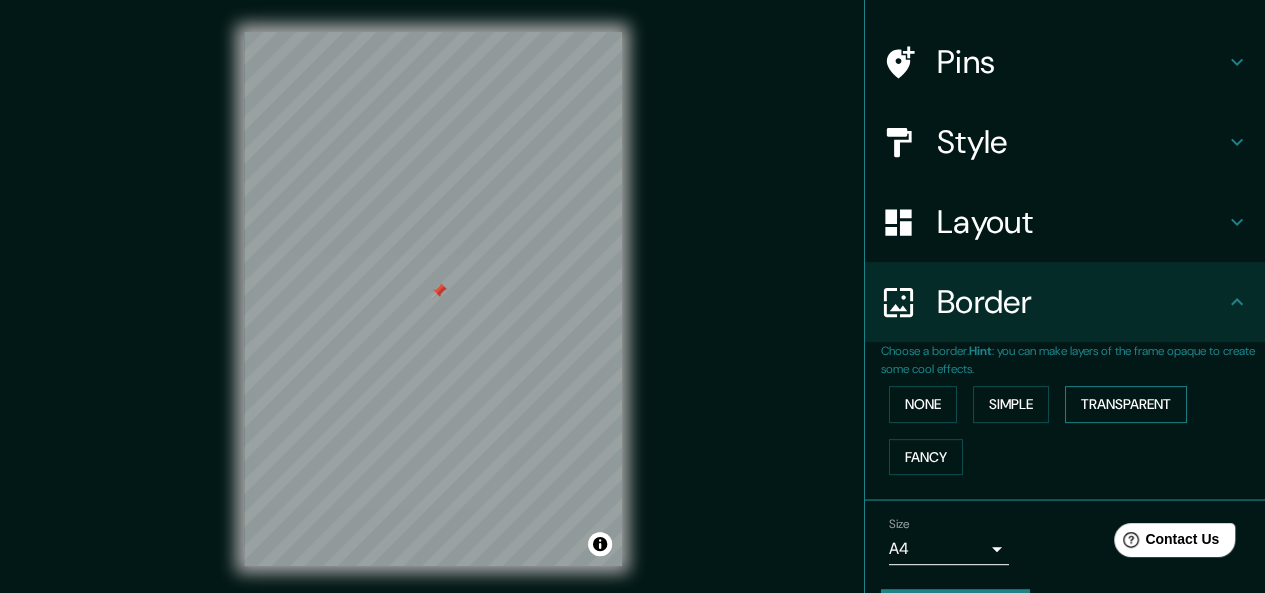 click on "Simple" at bounding box center [1011, 404] 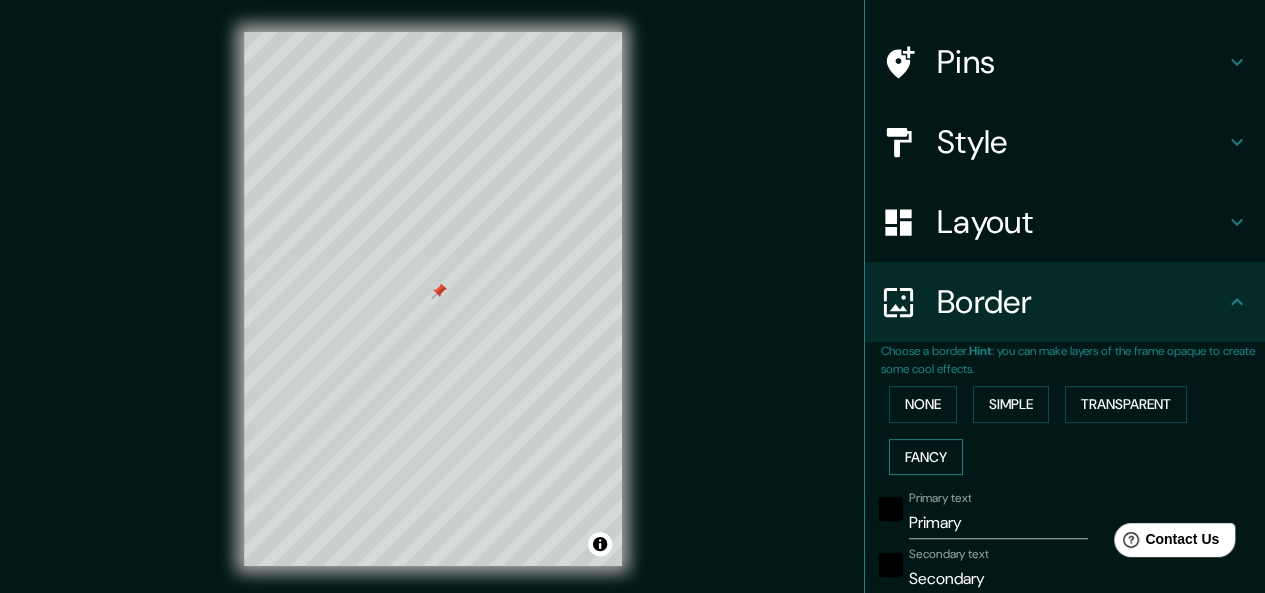 click on "Fancy" at bounding box center [926, 457] 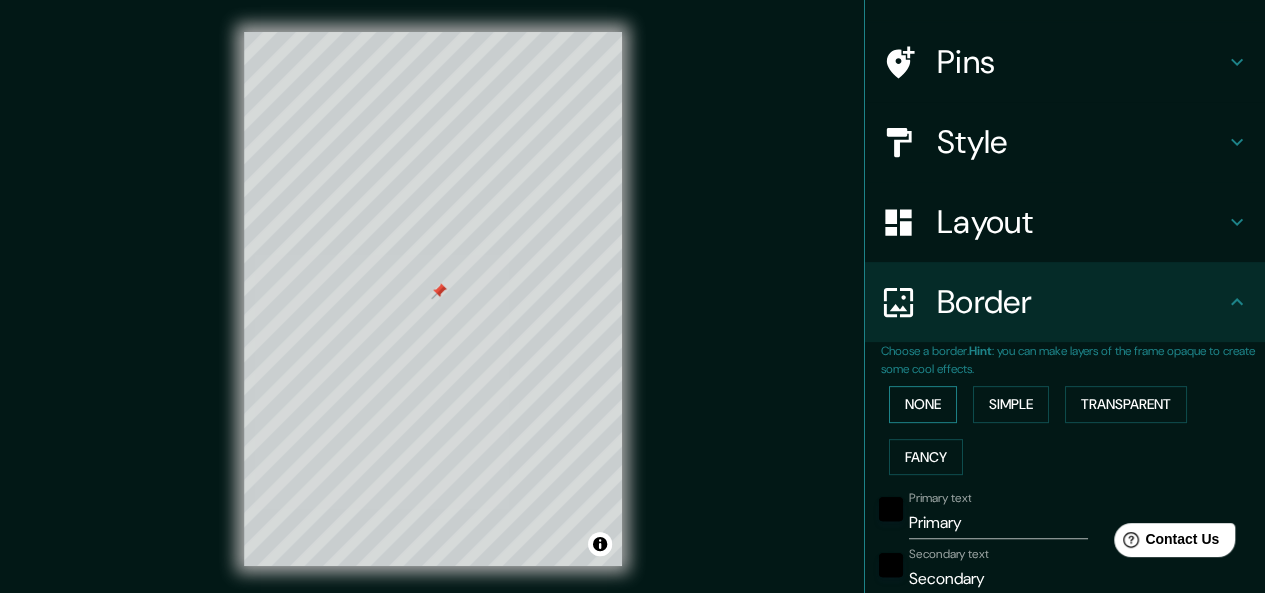 click on "None" at bounding box center (923, 404) 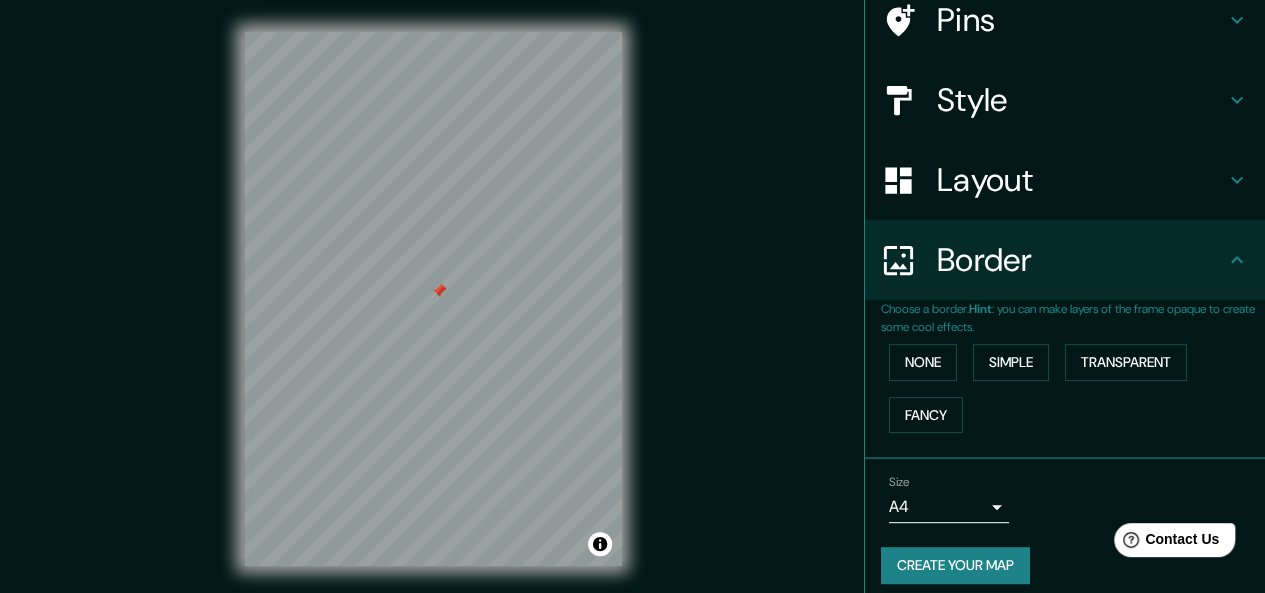 scroll, scrollTop: 178, scrollLeft: 0, axis: vertical 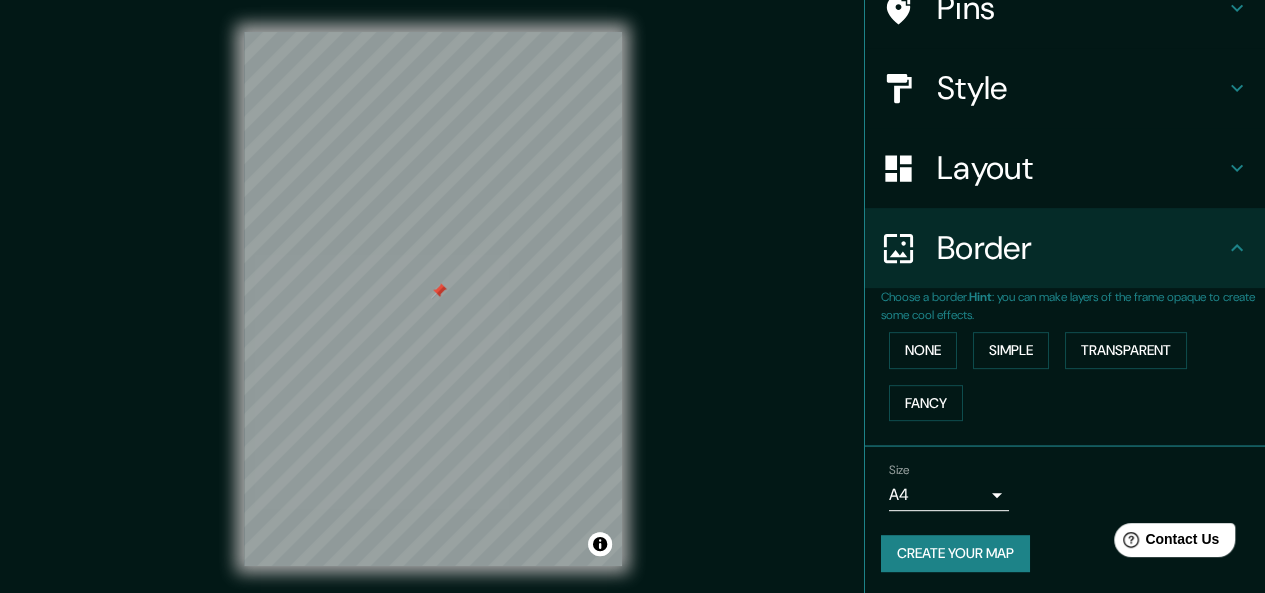 click on "Mappin Location [GEOGRAPHIC_DATA], [GEOGRAPHIC_DATA], [GEOGRAPHIC_DATA][PERSON_NAME], [GEOGRAPHIC_DATA] Pins Style Layout Border Choose a border.  Hint : you can make layers of the frame opaque to create some cool effects. None Simple Transparent Fancy Size A4 single Create your map © Mapbox   © OpenStreetMap   Improve this map Any problems, suggestions, or concerns please email    [EMAIL_ADDRESS][DOMAIN_NAME] . . ." at bounding box center [632, 296] 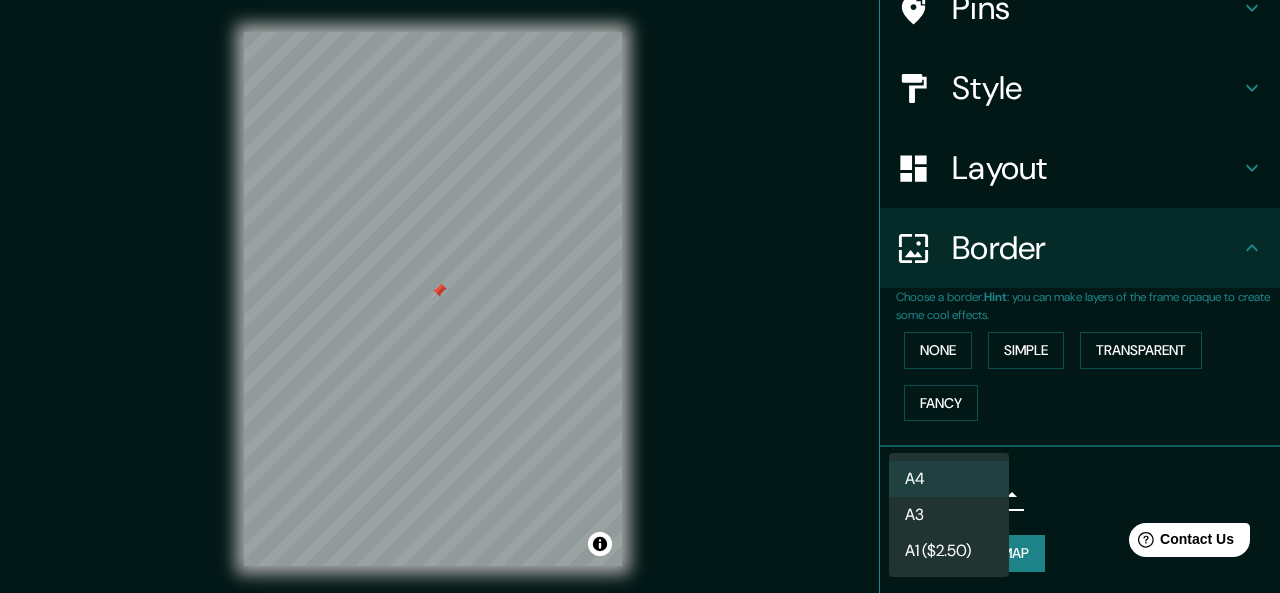 click at bounding box center [640, 296] 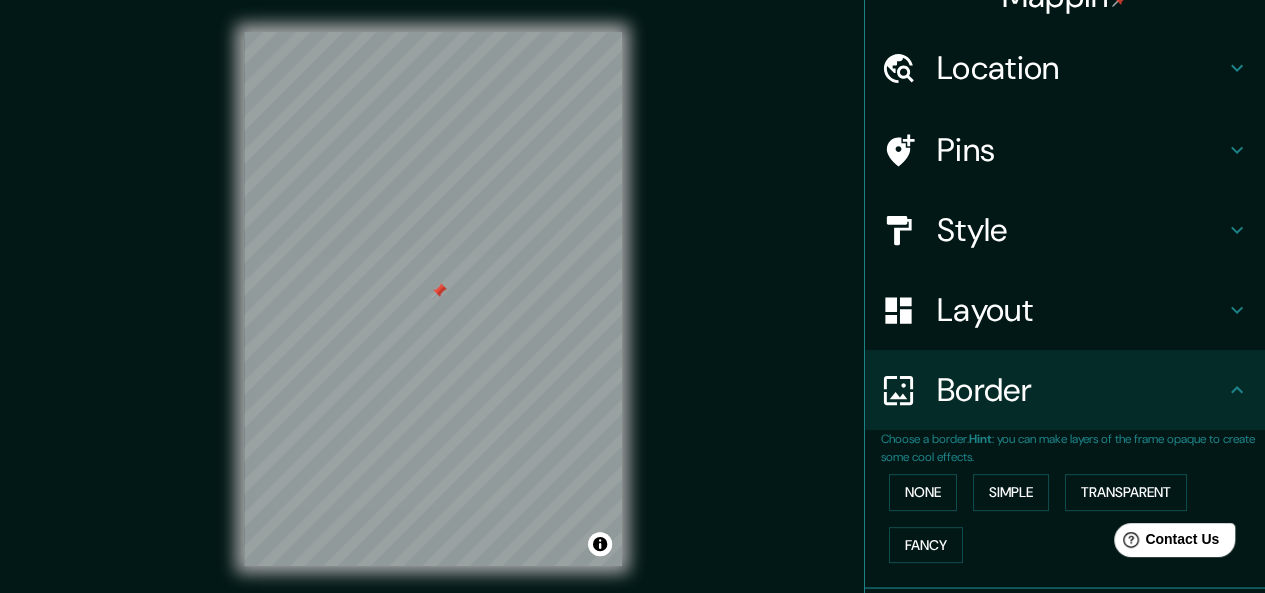 scroll, scrollTop: 0, scrollLeft: 0, axis: both 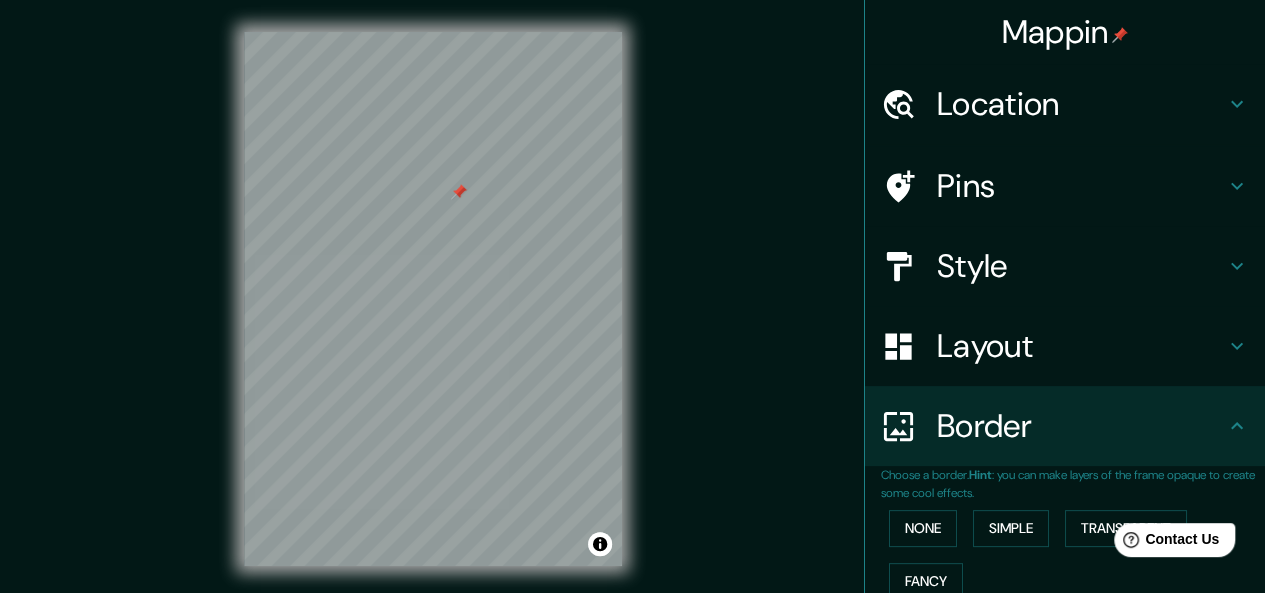 click on "Location" at bounding box center [1081, 104] 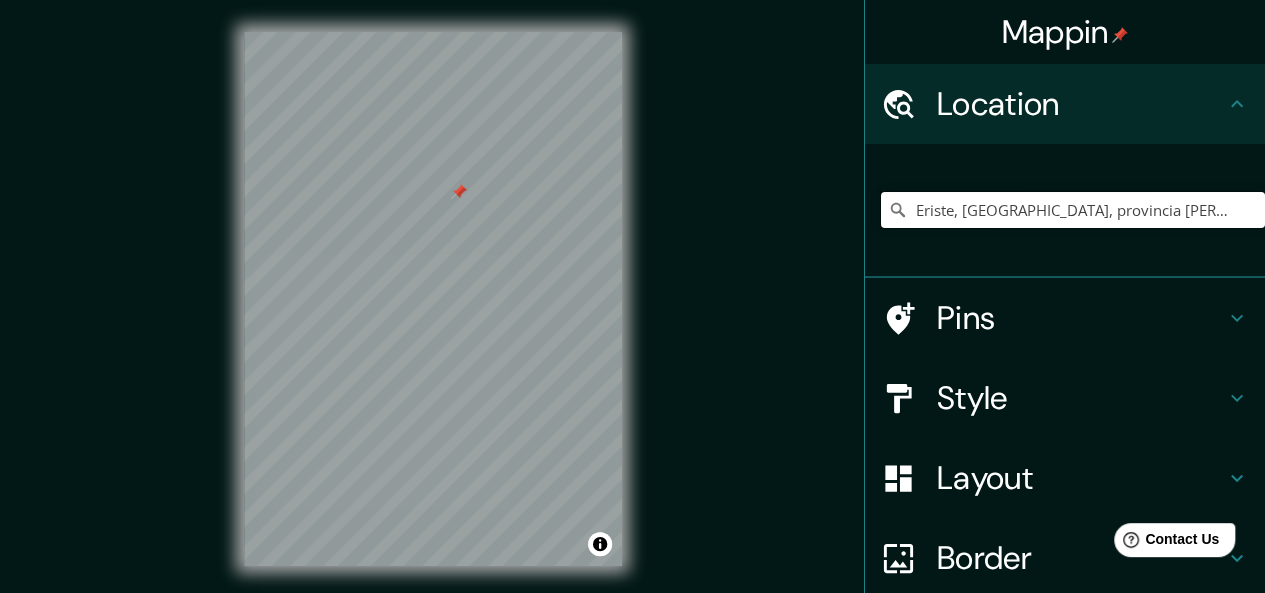 drag, startPoint x: 634, startPoint y: 265, endPoint x: 957, endPoint y: 204, distance: 328.7096 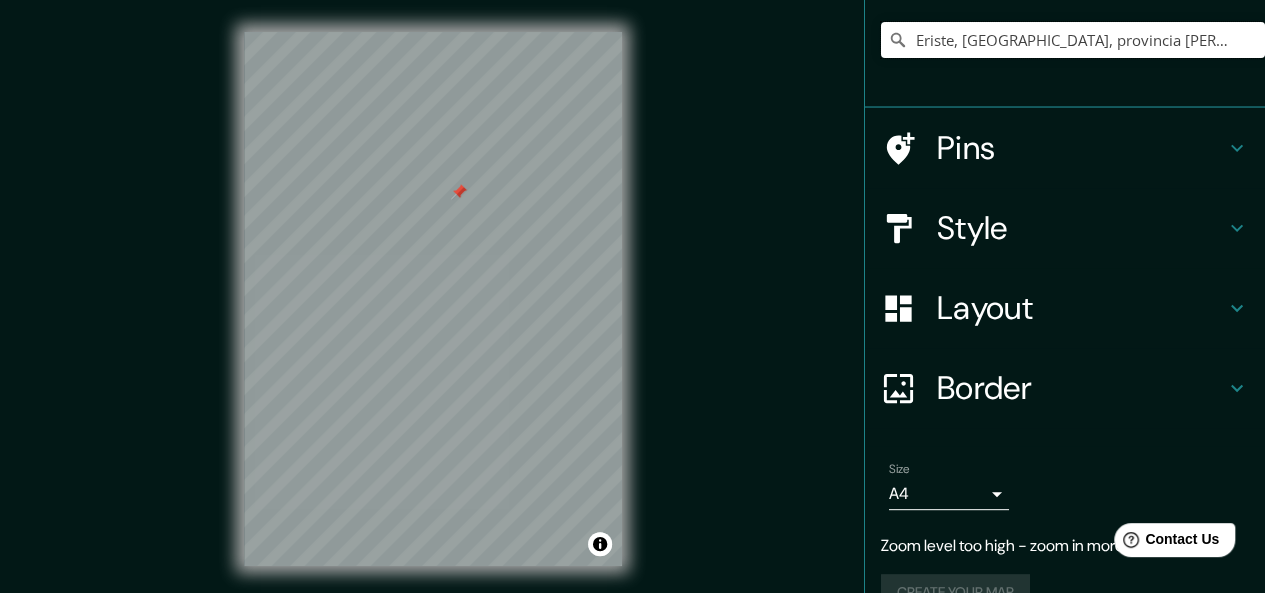 scroll, scrollTop: 200, scrollLeft: 0, axis: vertical 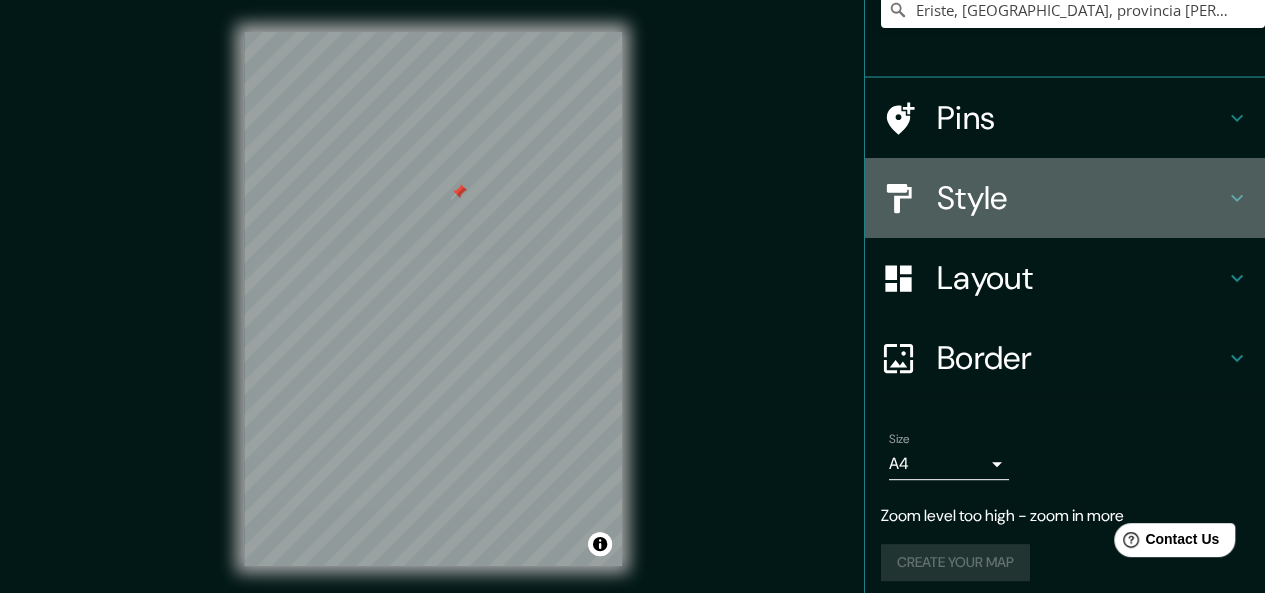 click on "Style" at bounding box center (1081, 198) 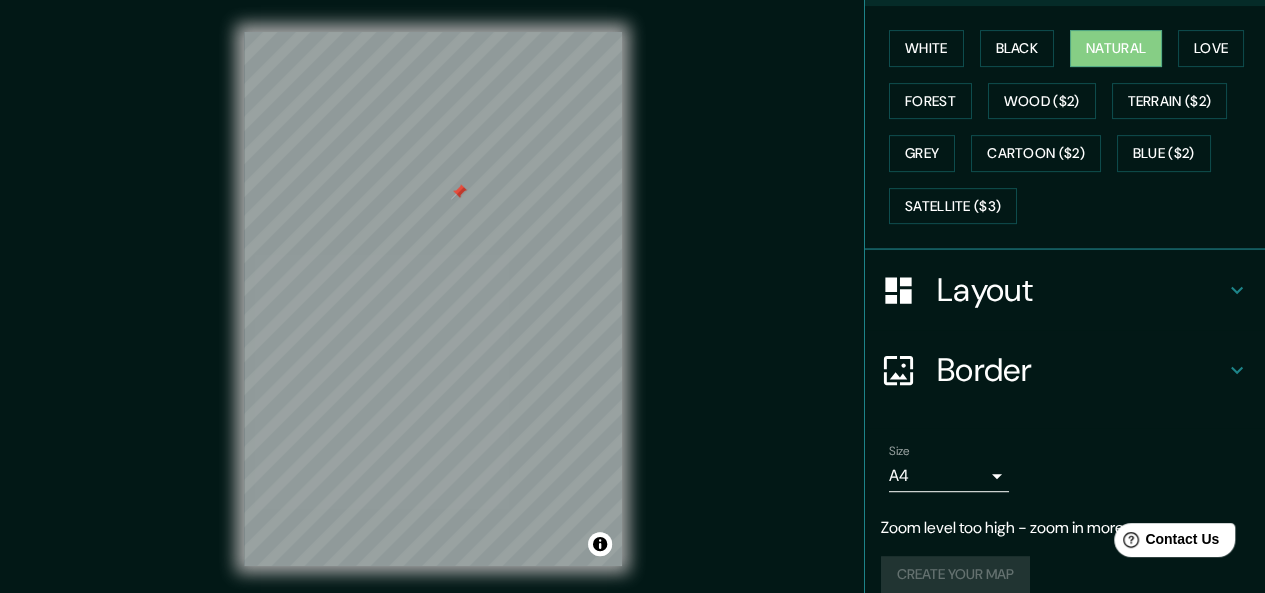 click on "Layout" at bounding box center [1081, 290] 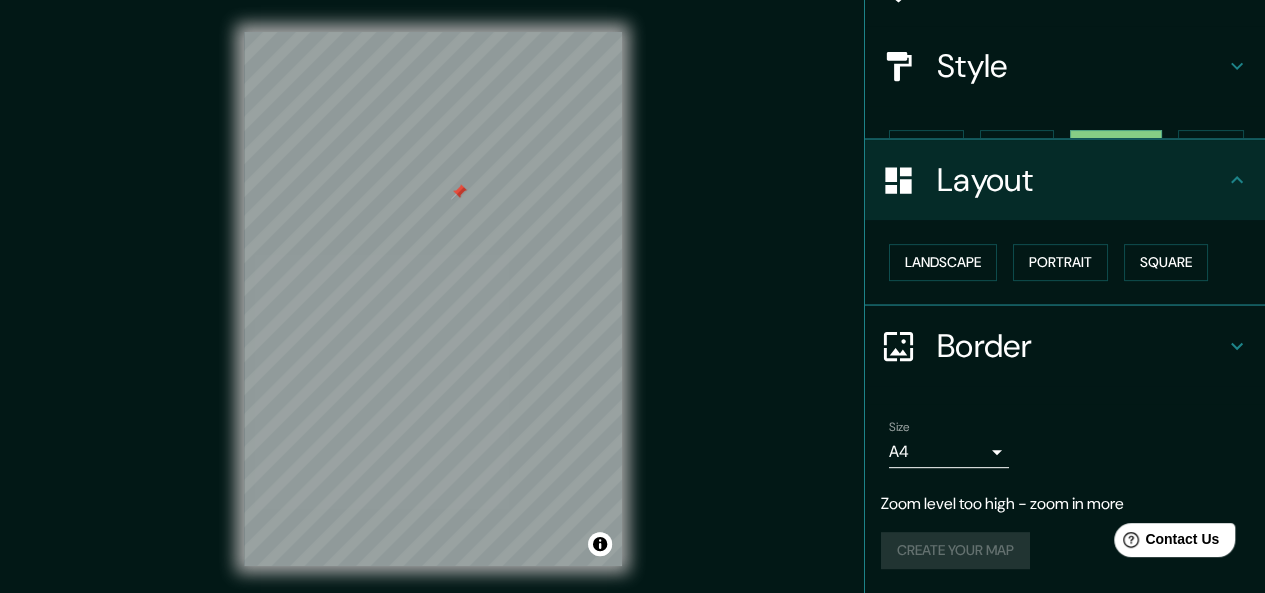 scroll, scrollTop: 164, scrollLeft: 0, axis: vertical 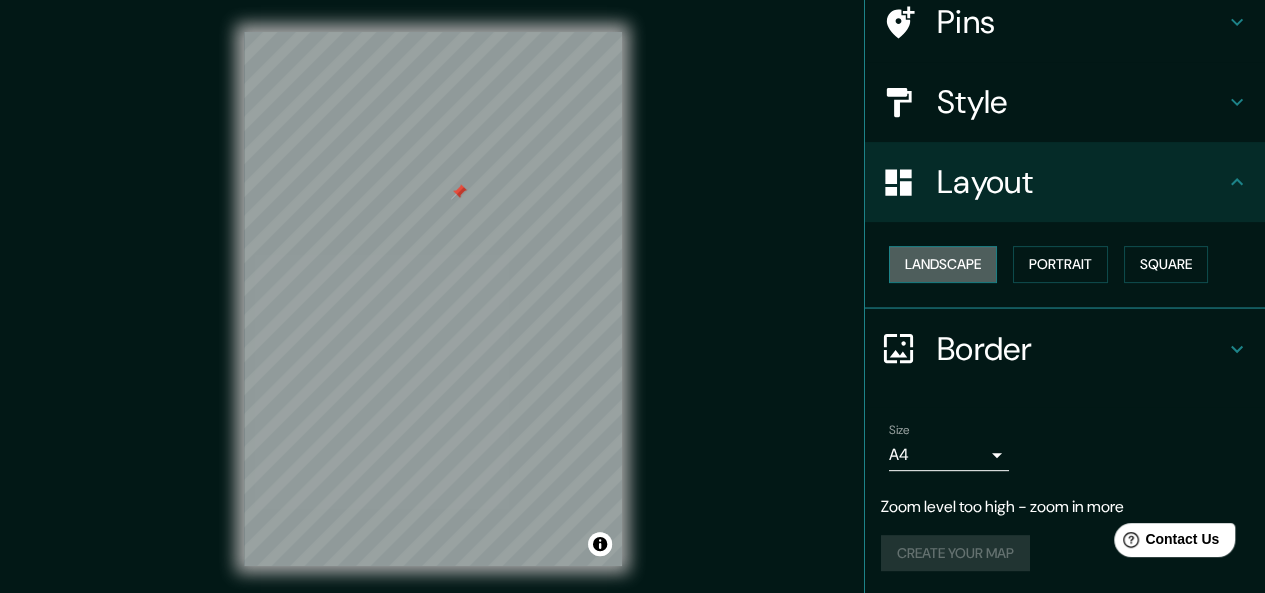 click on "Landscape" at bounding box center [943, 264] 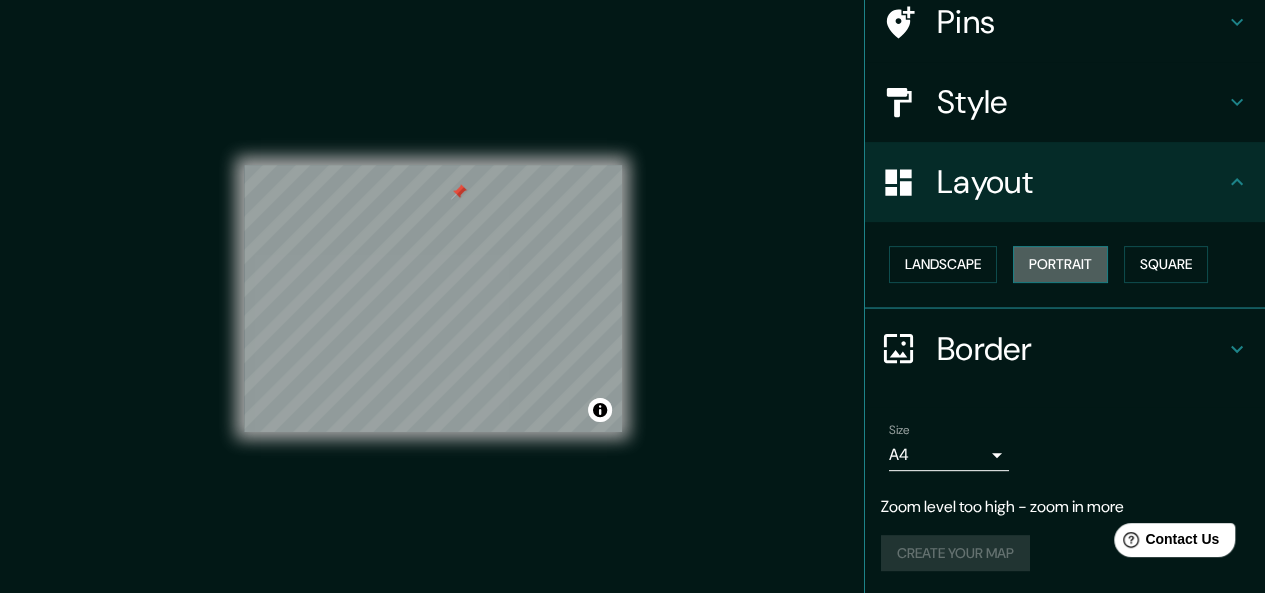 click on "Portrait" at bounding box center [1060, 264] 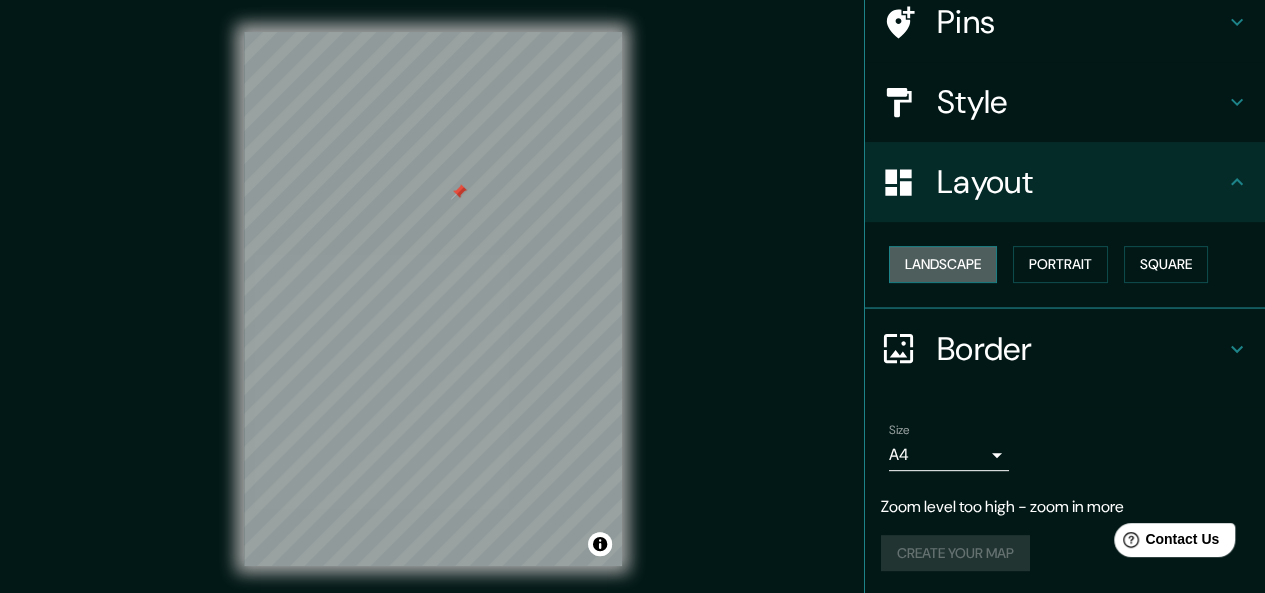 click on "Landscape" at bounding box center (943, 264) 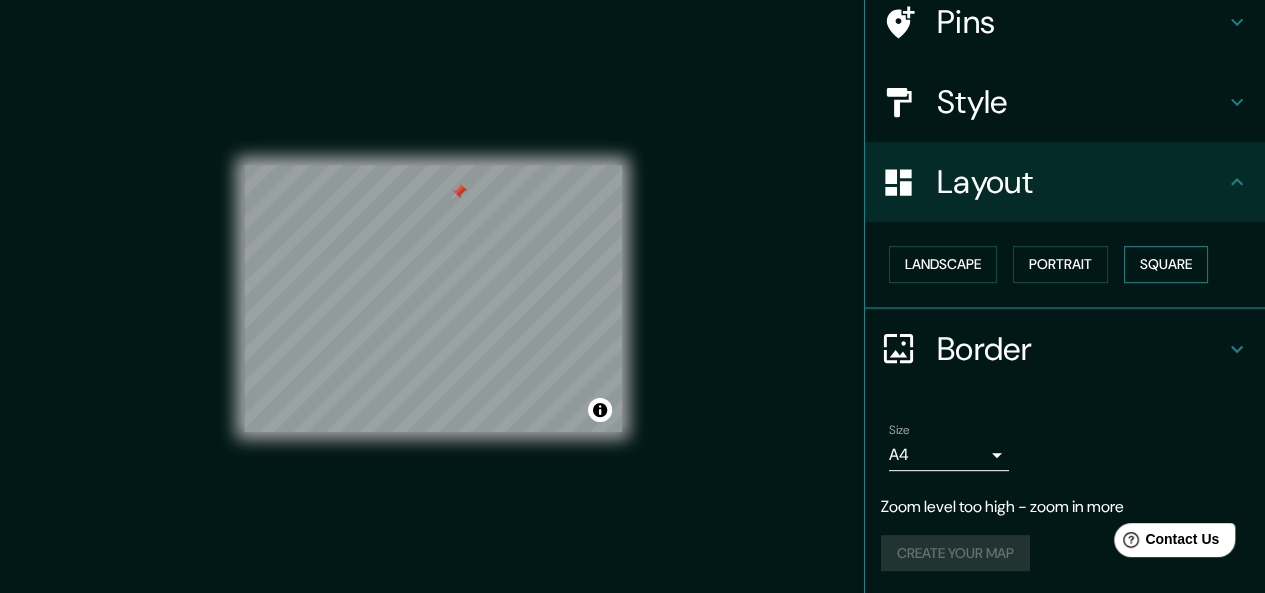 click on "Square" at bounding box center (1166, 264) 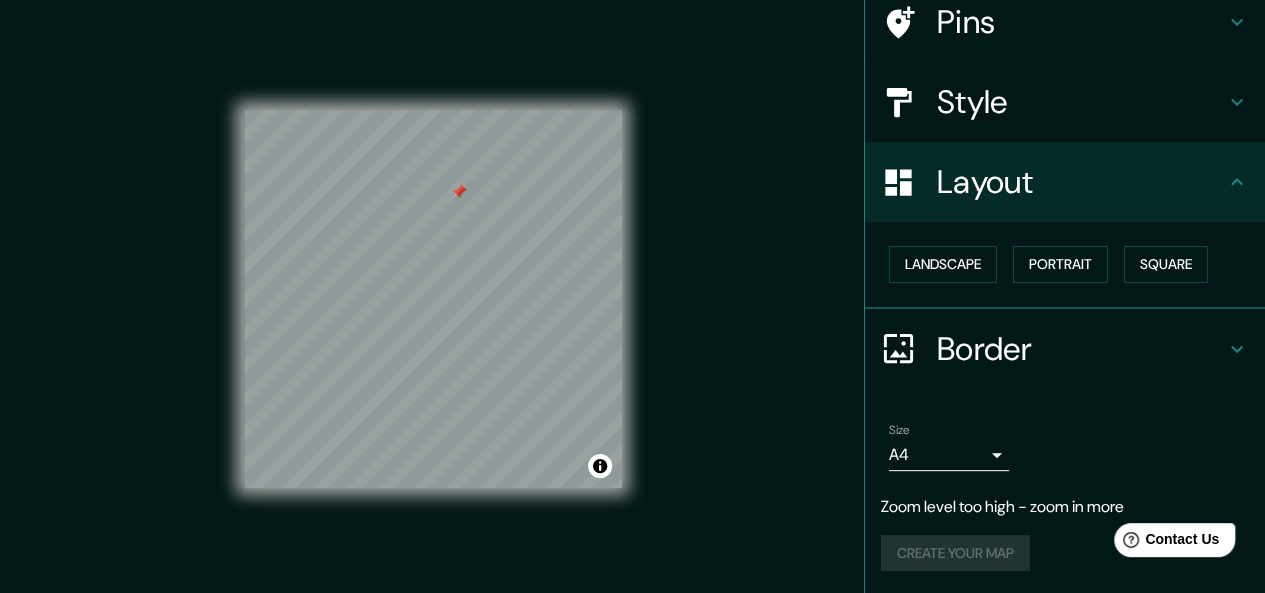 click on "Landscape [GEOGRAPHIC_DATA]" at bounding box center (1073, 264) 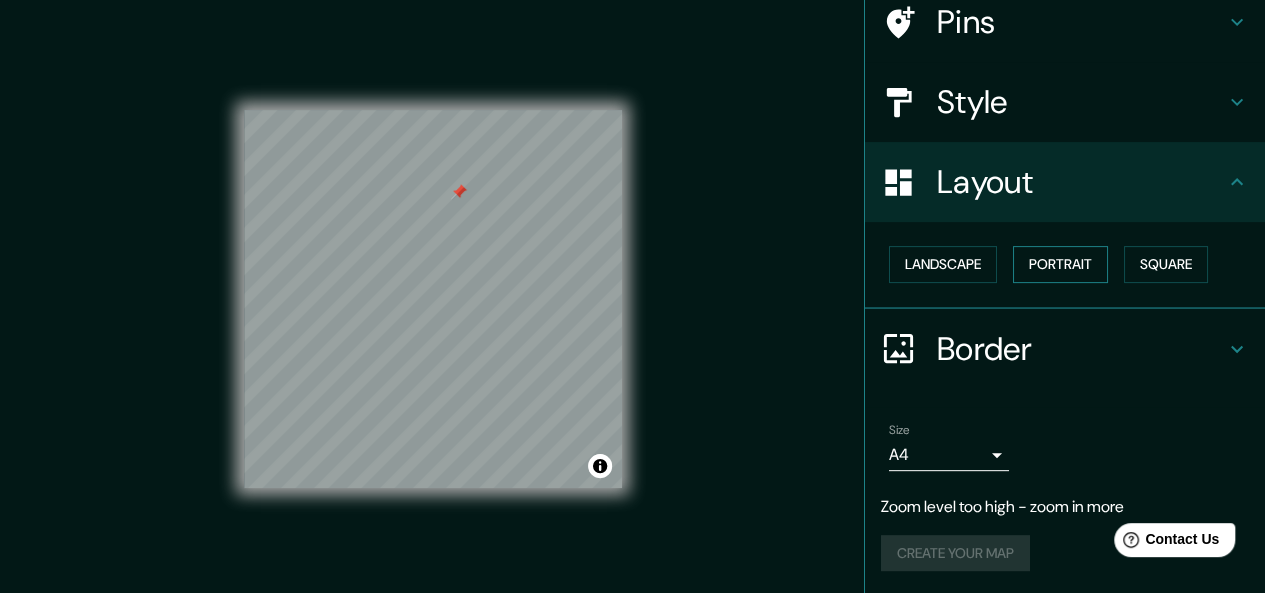 click on "Portrait" at bounding box center (1060, 264) 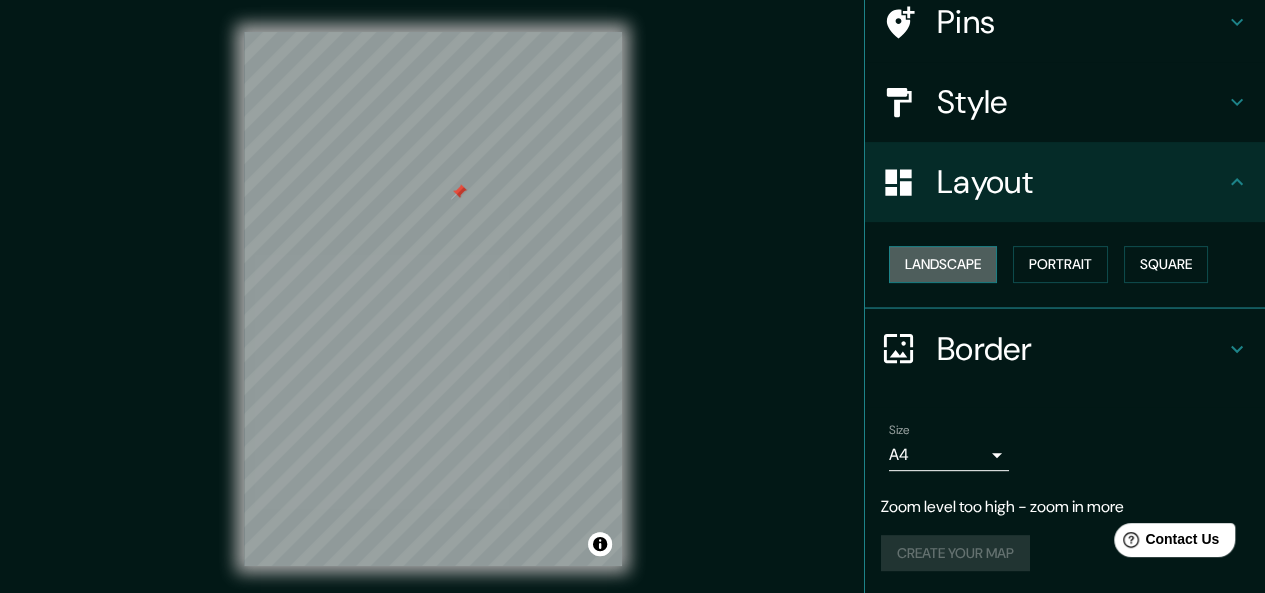 click on "Landscape" at bounding box center (943, 264) 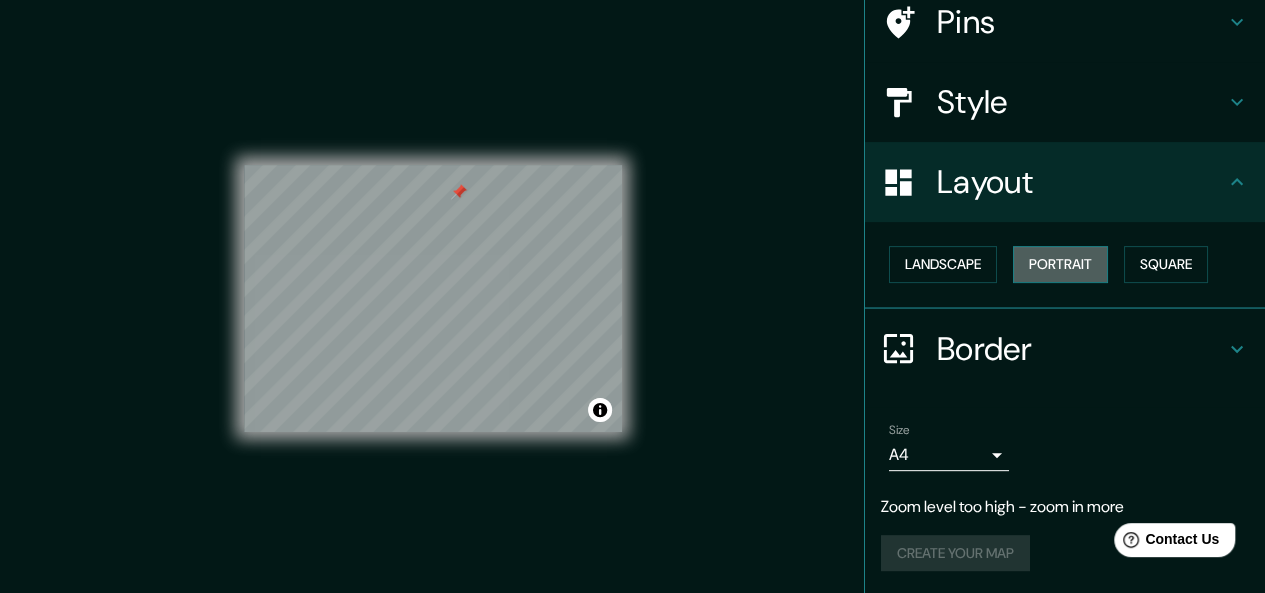 click on "Portrait" at bounding box center (1060, 264) 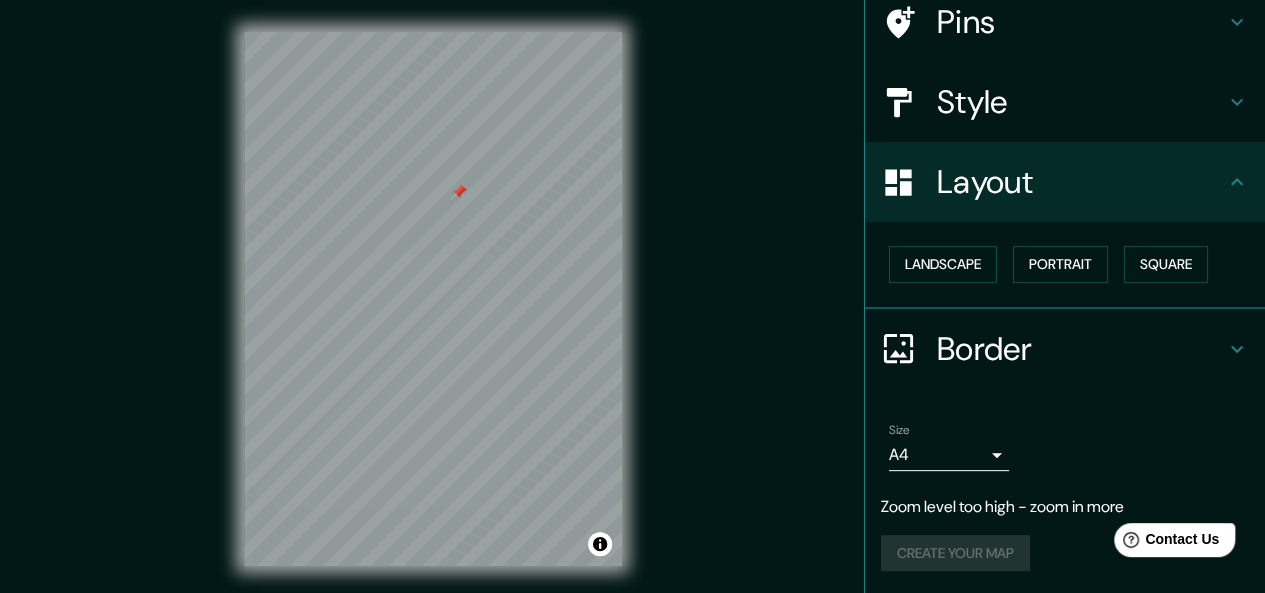 click on "Size A4 single" at bounding box center [1065, 447] 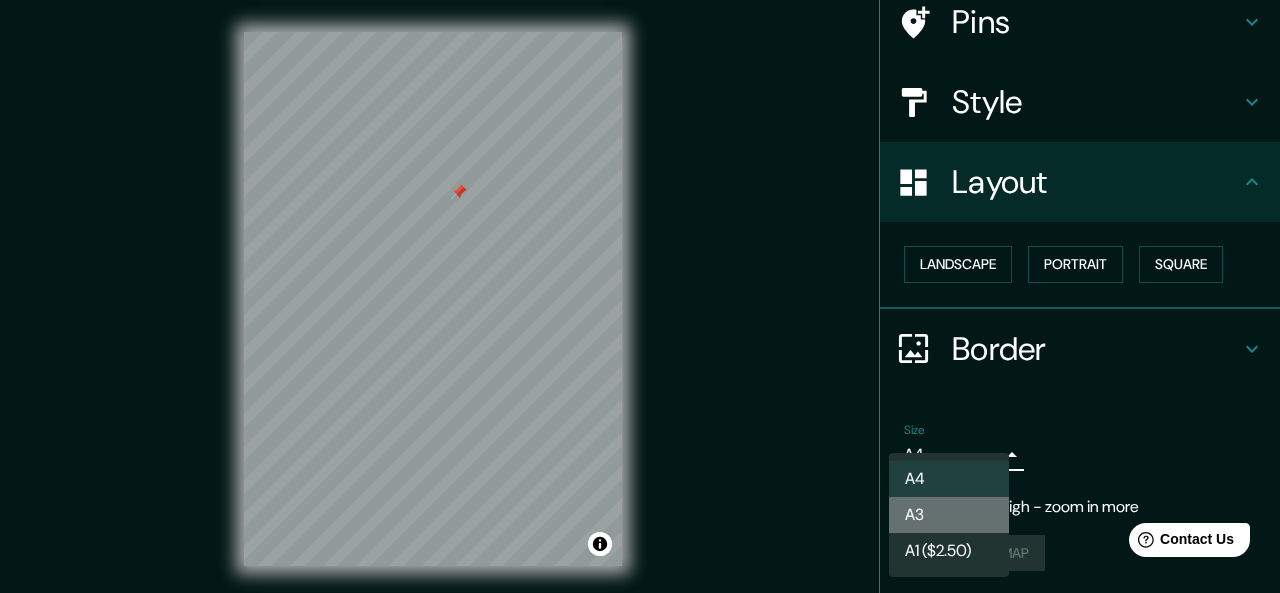 click on "A3" at bounding box center [949, 515] 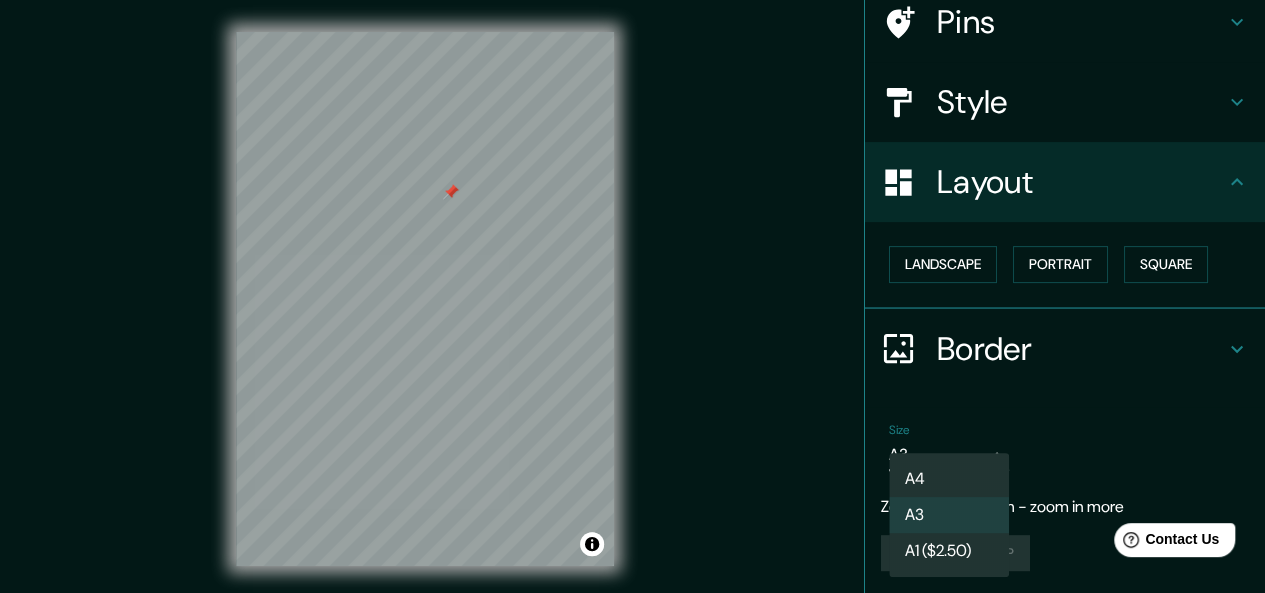 click on "Mappin Location [GEOGRAPHIC_DATA], [GEOGRAPHIC_DATA], [GEOGRAPHIC_DATA][PERSON_NAME], [GEOGRAPHIC_DATA] Pins Style Layout Landscape Portrait Square Border Choose a border.  Hint : you can make layers of the frame opaque to create some cool effects. None Simple Transparent Fancy Size A3 a4 Zoom level too high - zoom in more Create your map © Mapbox   © OpenStreetMap   Improve this map Any problems, suggestions, or concerns please email    [EMAIL_ADDRESS][DOMAIN_NAME] . . . A4 A3 A1 ($2.50)" at bounding box center (632, 296) 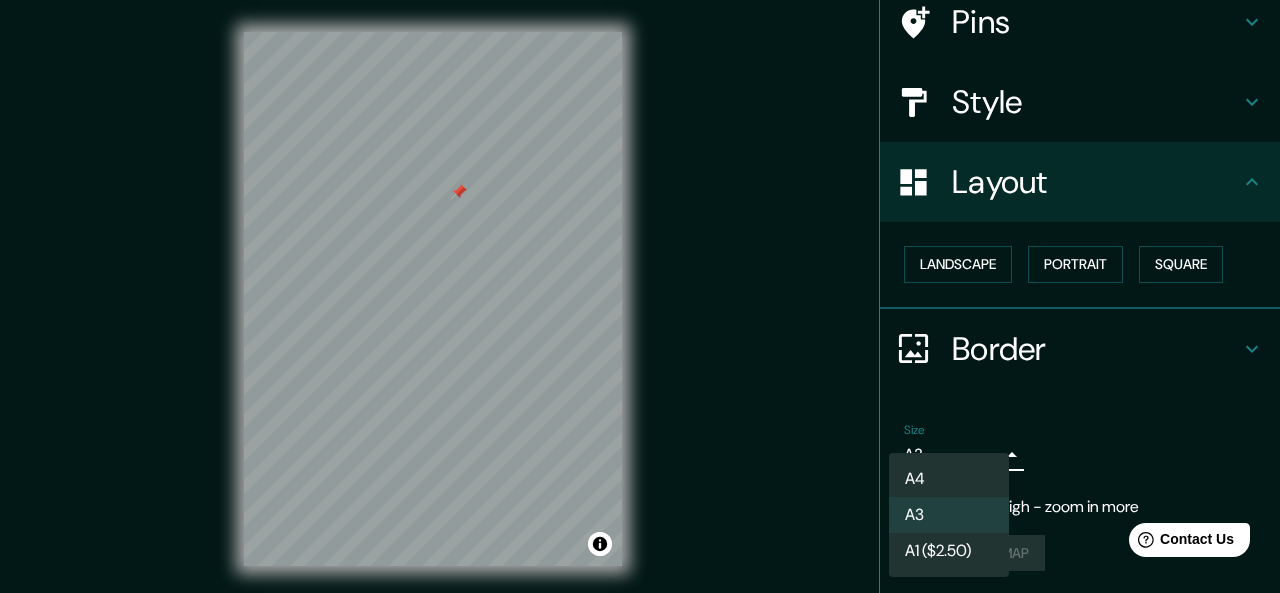 click on "A4" at bounding box center (949, 479) 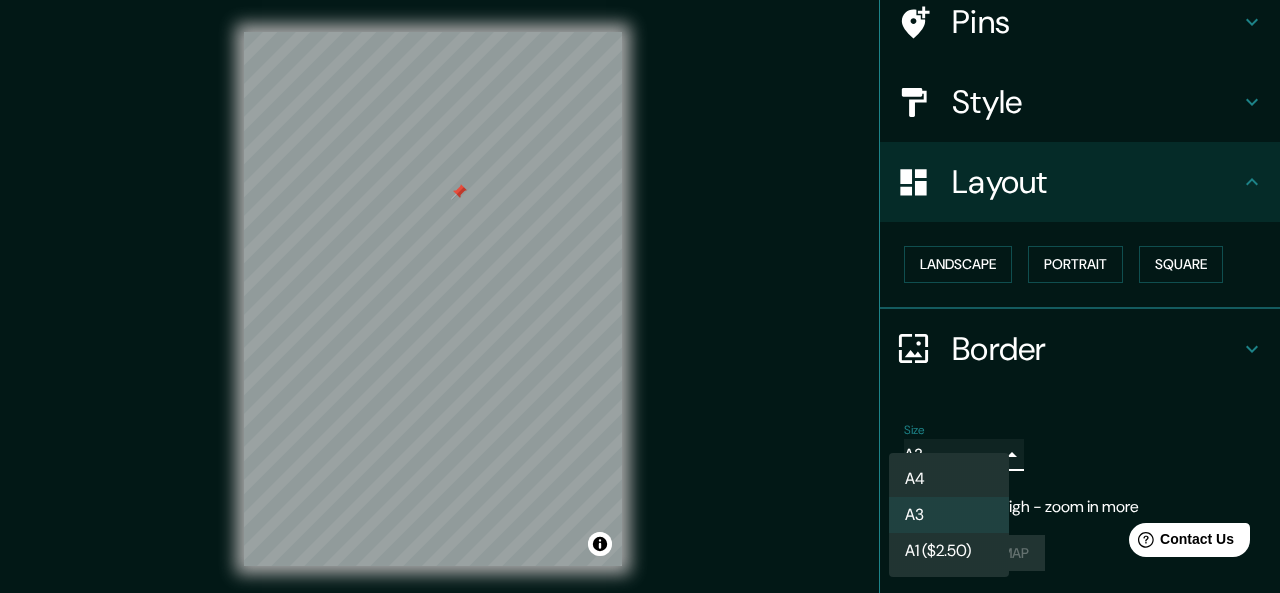 type on "single" 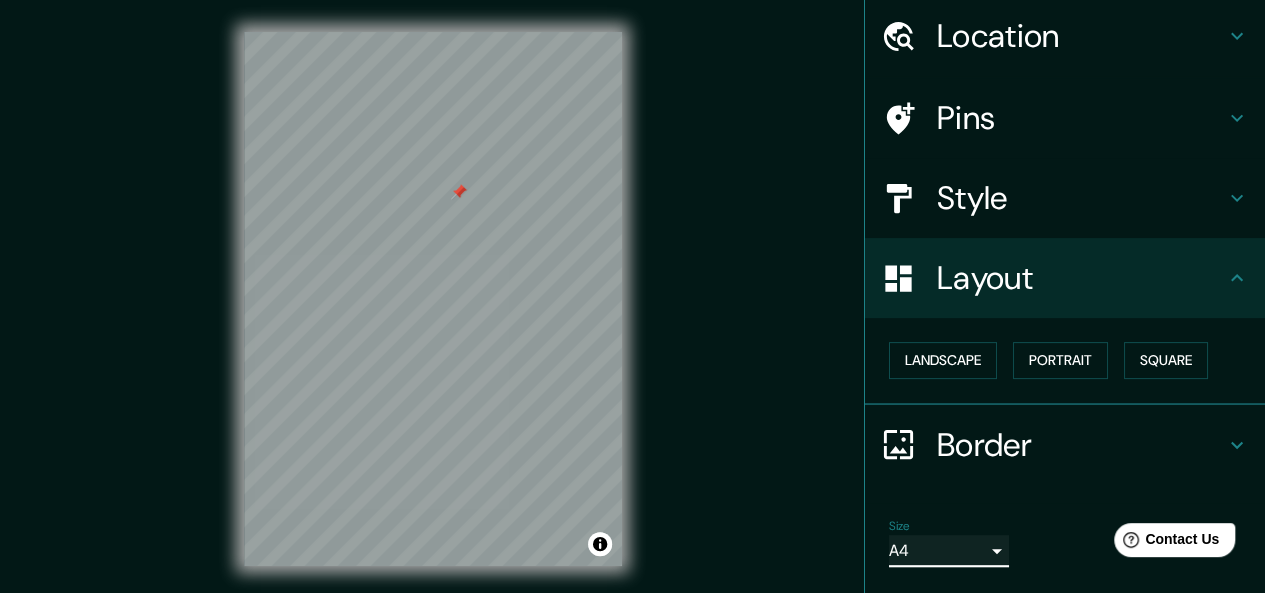 scroll, scrollTop: 0, scrollLeft: 0, axis: both 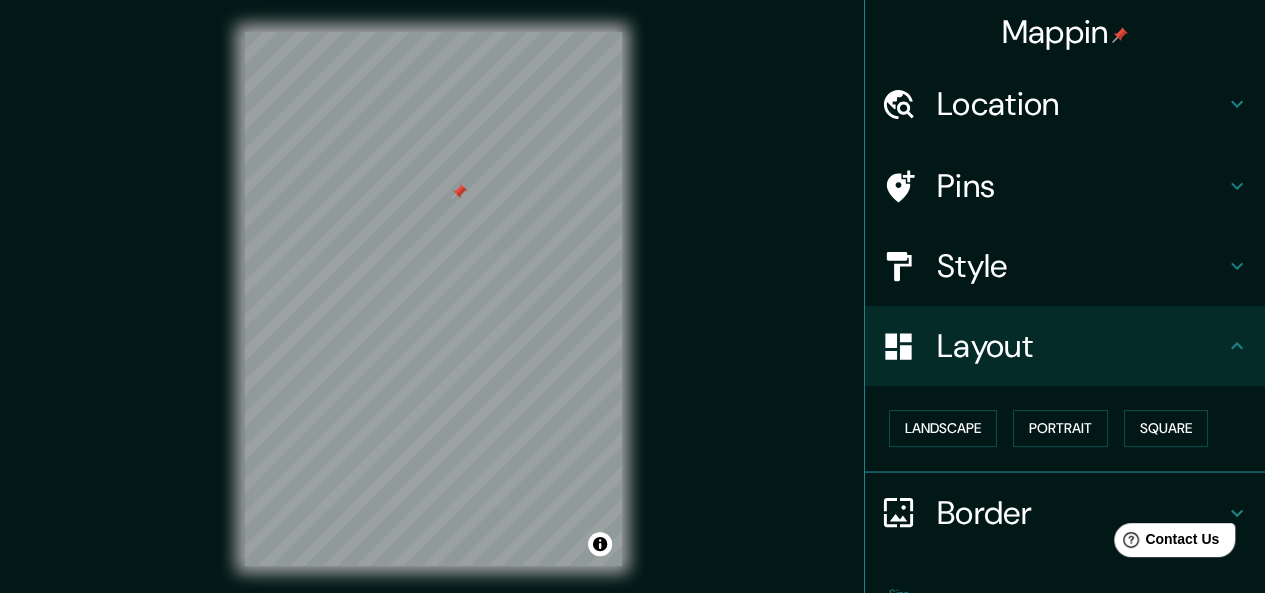 click on "Location" at bounding box center (1081, 104) 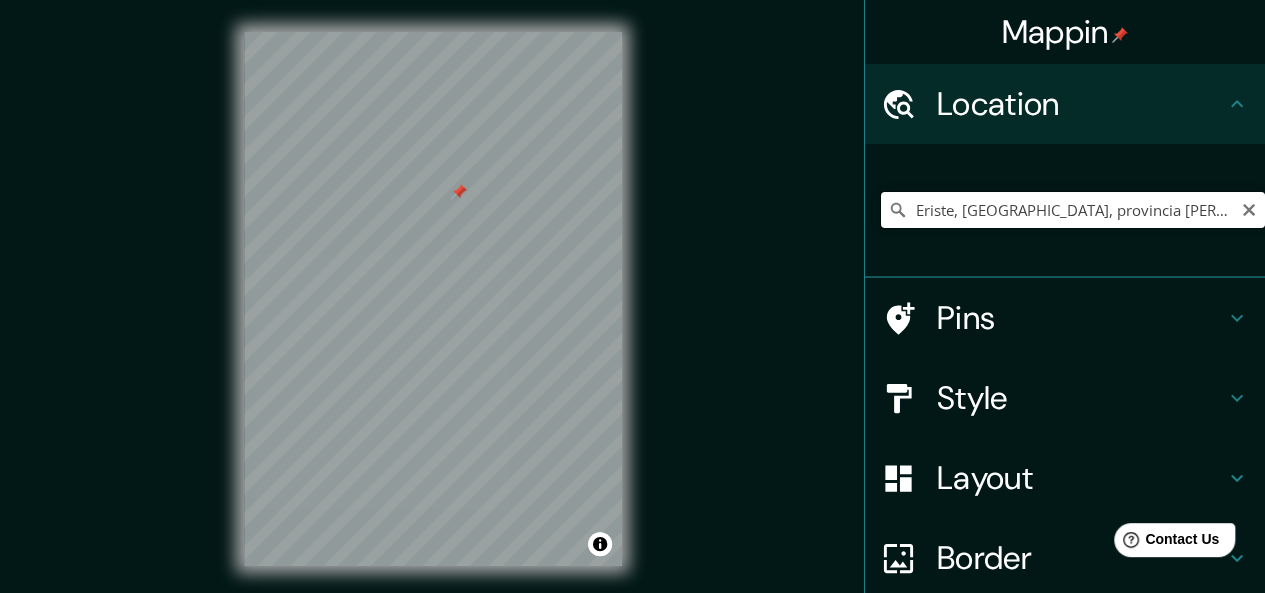 click on "Eriste, [GEOGRAPHIC_DATA], provincia [PERSON_NAME][GEOGRAPHIC_DATA], [GEOGRAPHIC_DATA]" at bounding box center (1073, 210) 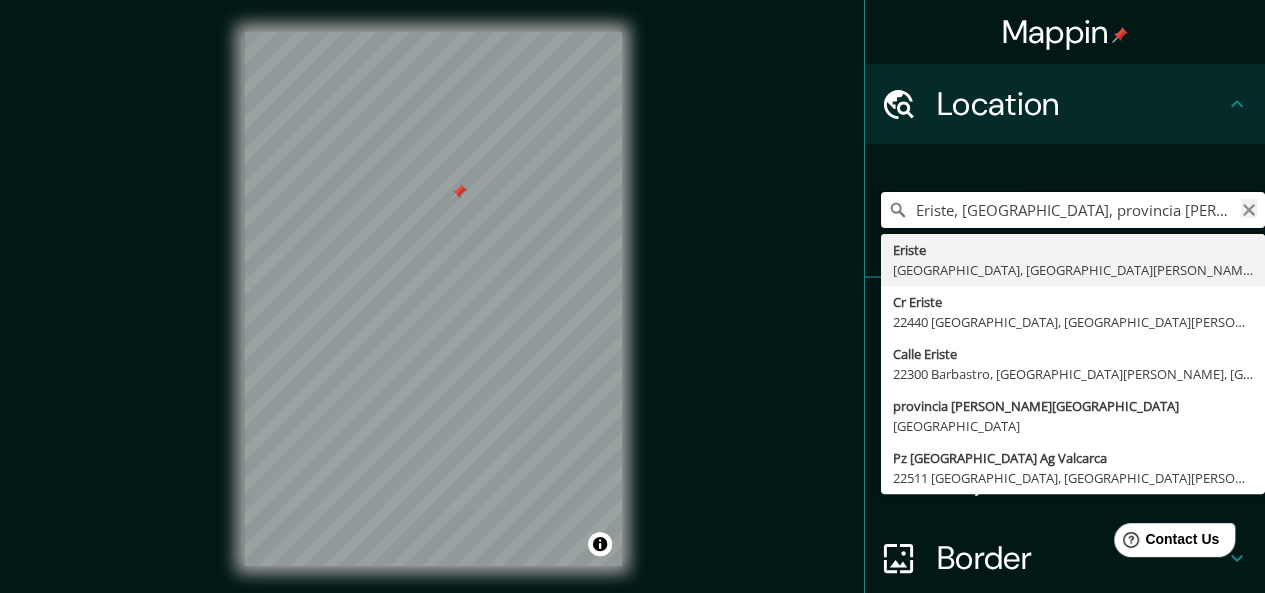 type on "Eriste, [GEOGRAPHIC_DATA], provincia [PERSON_NAME][GEOGRAPHIC_DATA], [GEOGRAPHIC_DATA]" 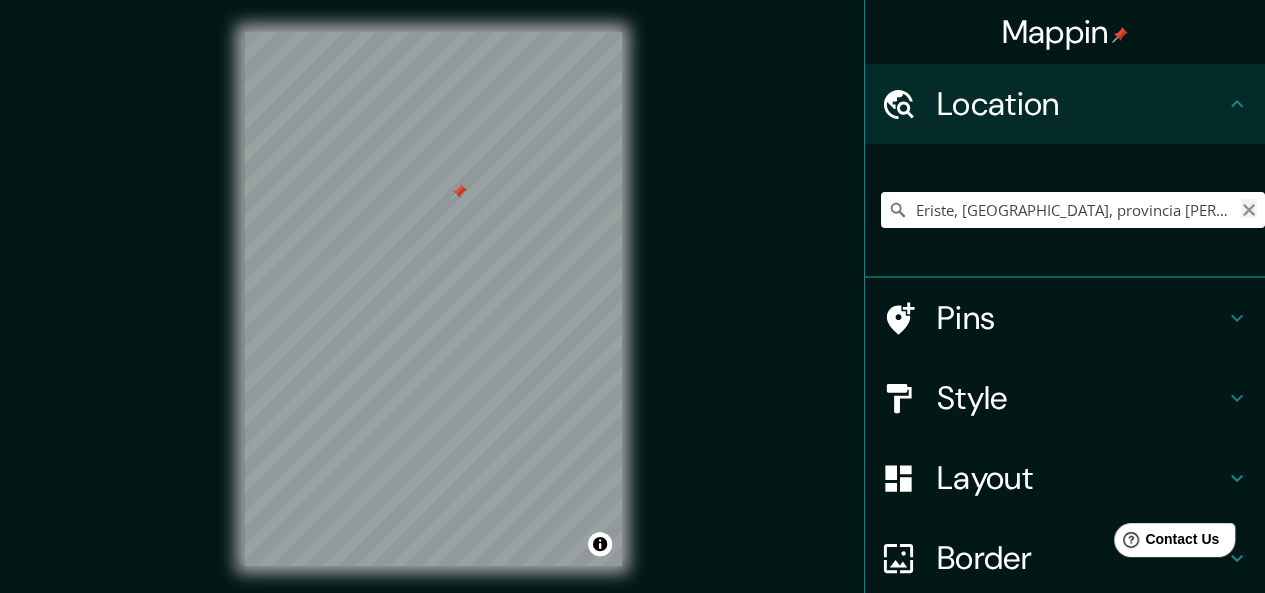 click 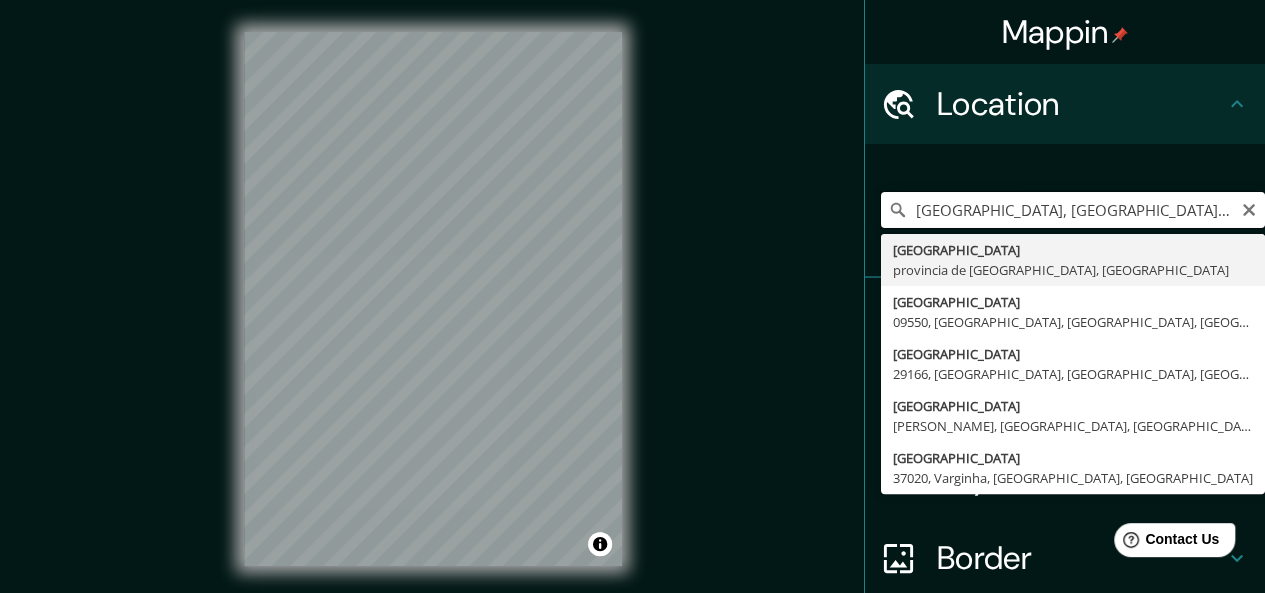 type on "[GEOGRAPHIC_DATA], [GEOGRAPHIC_DATA], [GEOGRAPHIC_DATA]" 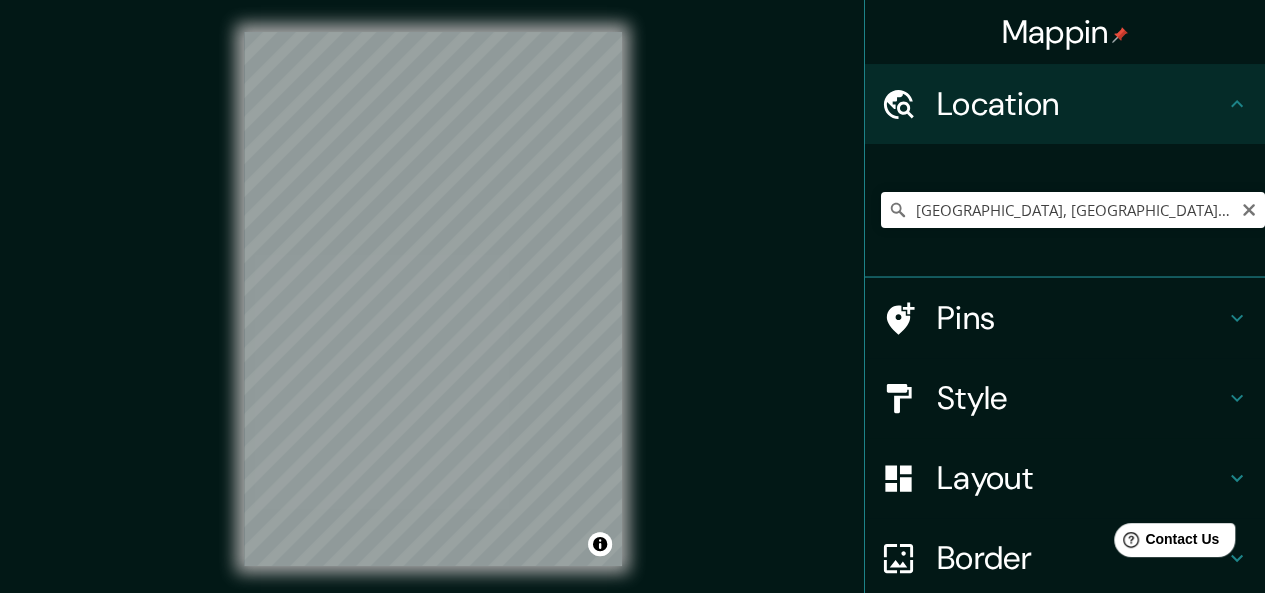 click on "Pins" at bounding box center (1081, 318) 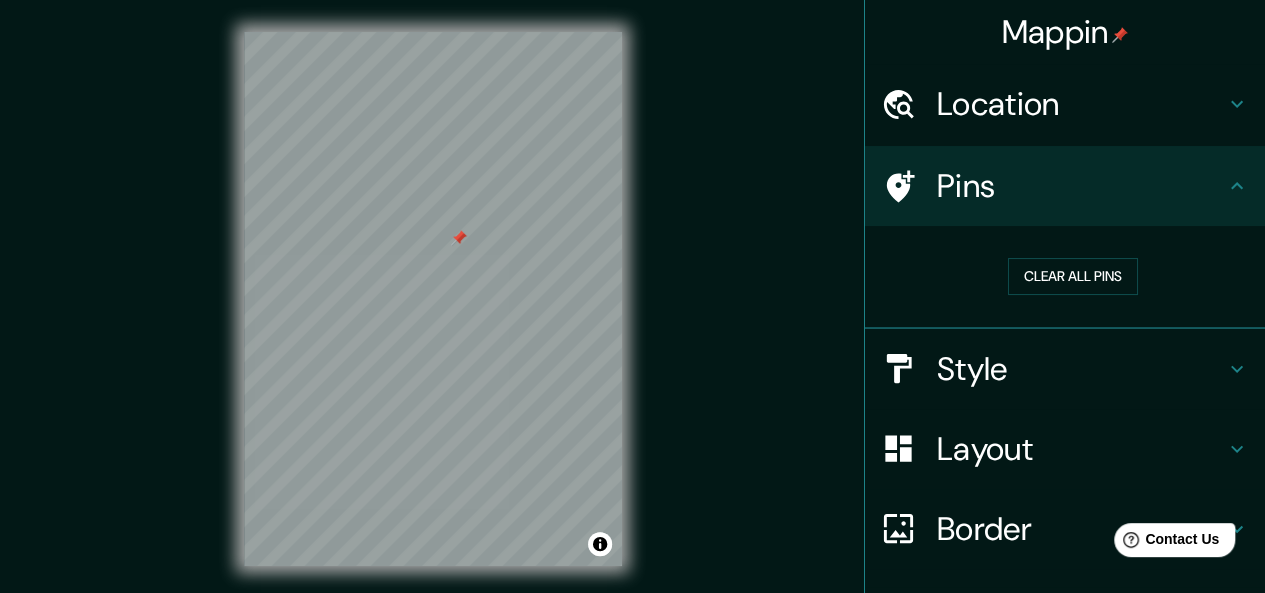 click on "Pins" at bounding box center [1081, 186] 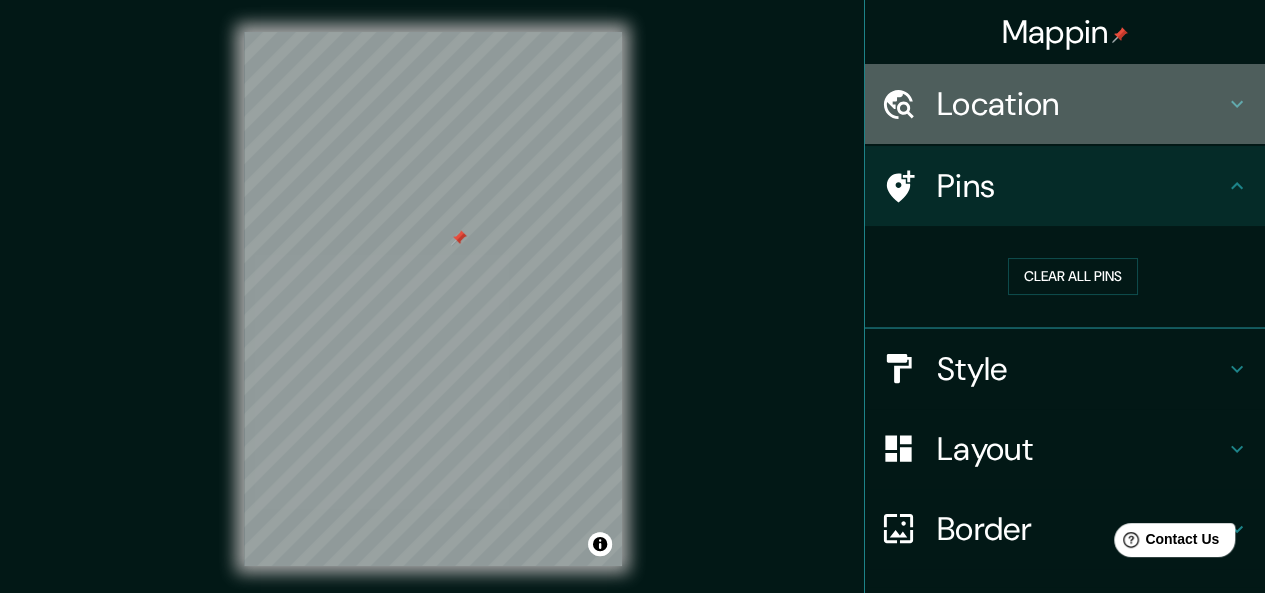 click on "Location" at bounding box center [1065, 104] 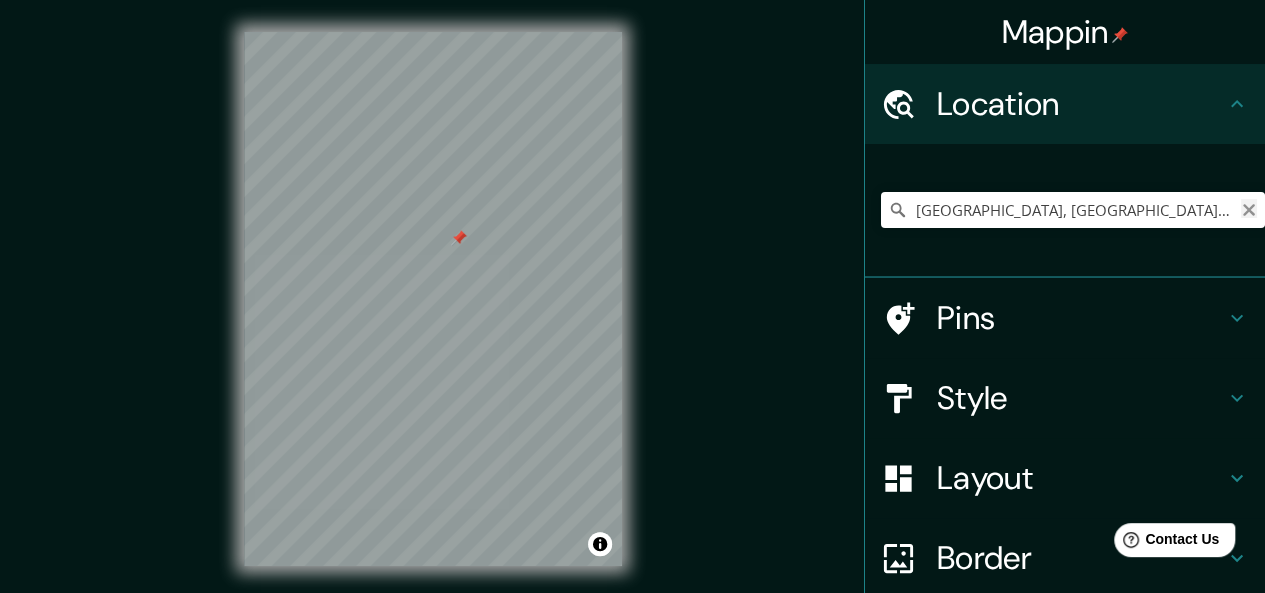 click 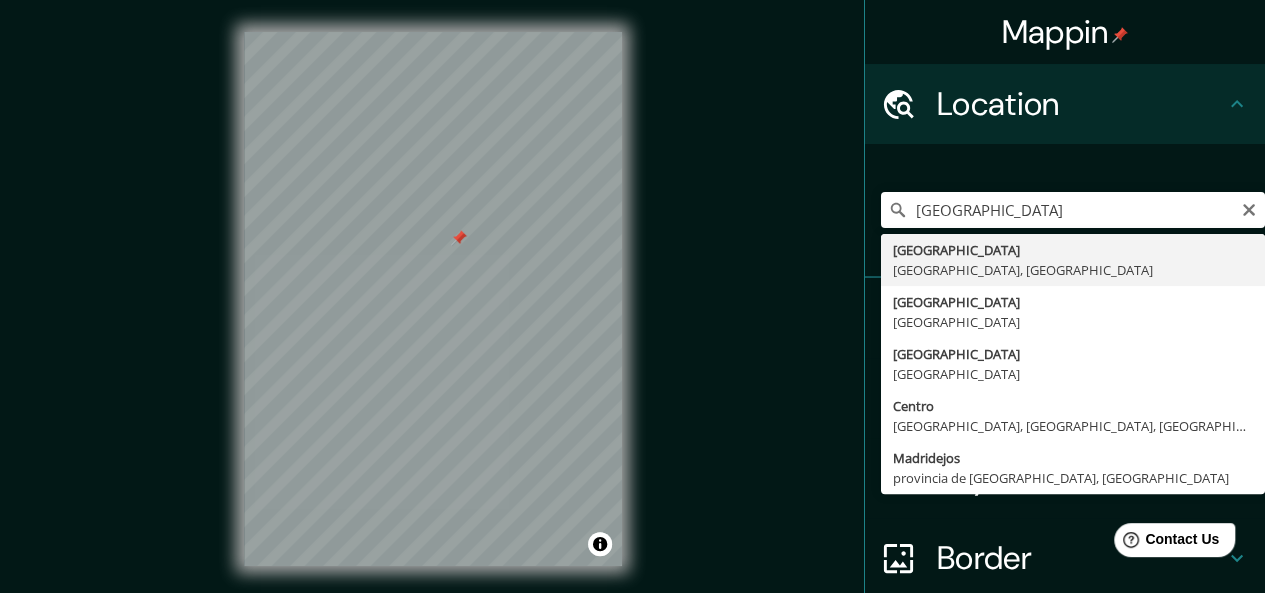 type on "[GEOGRAPHIC_DATA], [GEOGRAPHIC_DATA], [GEOGRAPHIC_DATA]" 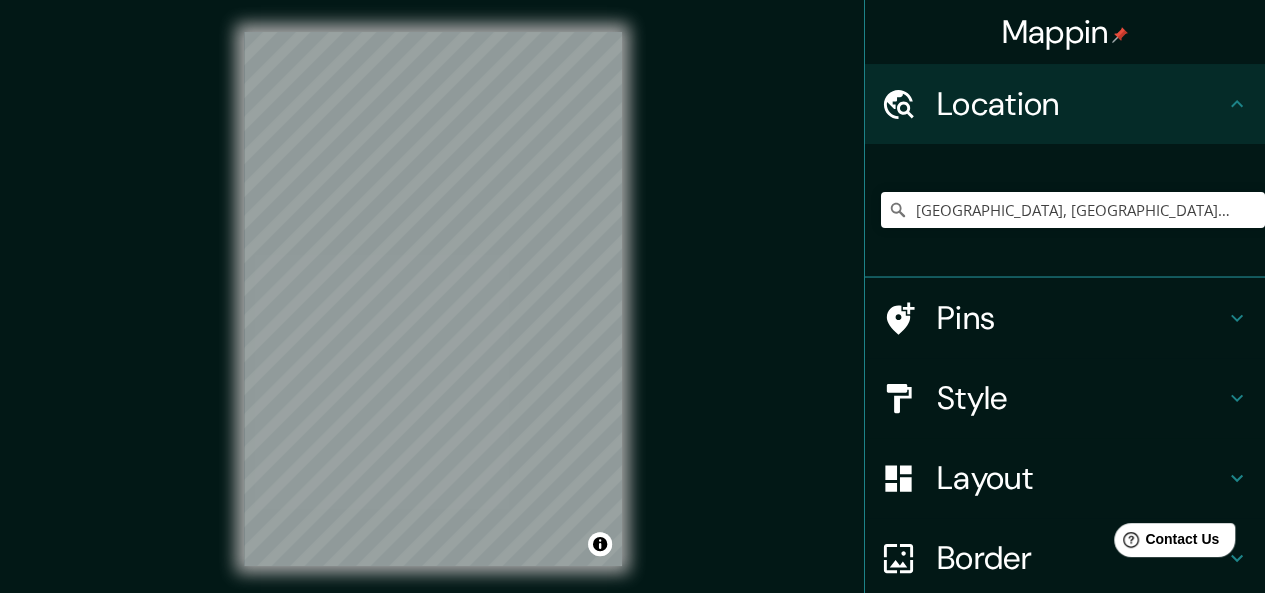 click on "Pins" at bounding box center (1081, 318) 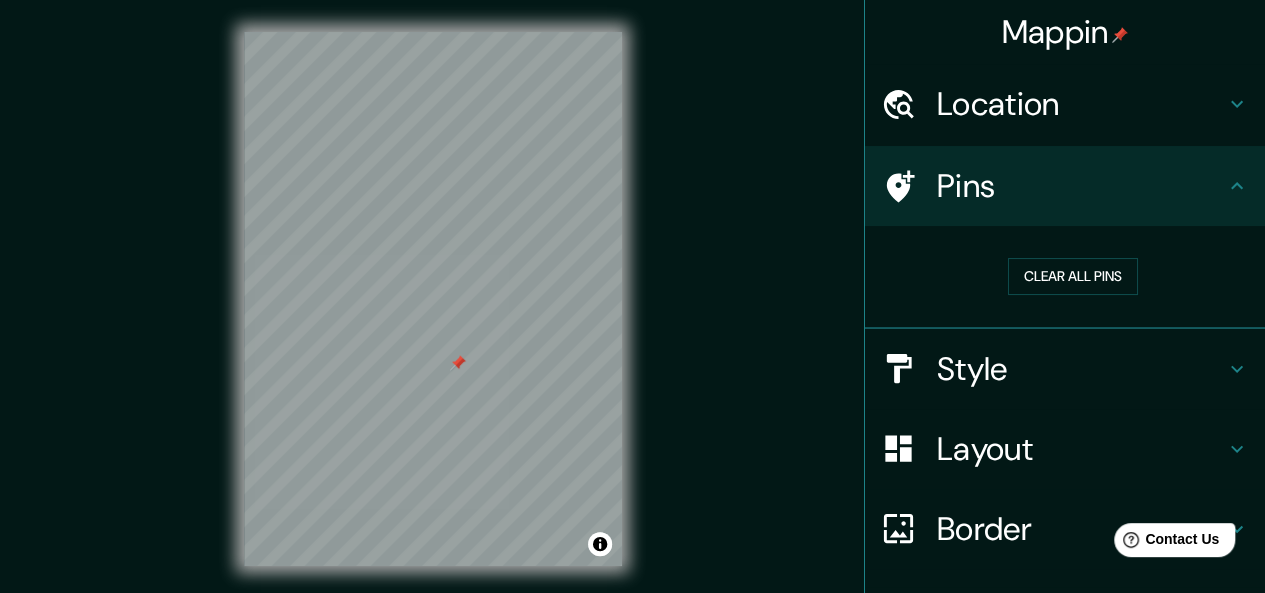 click on "Location" at bounding box center [1081, 104] 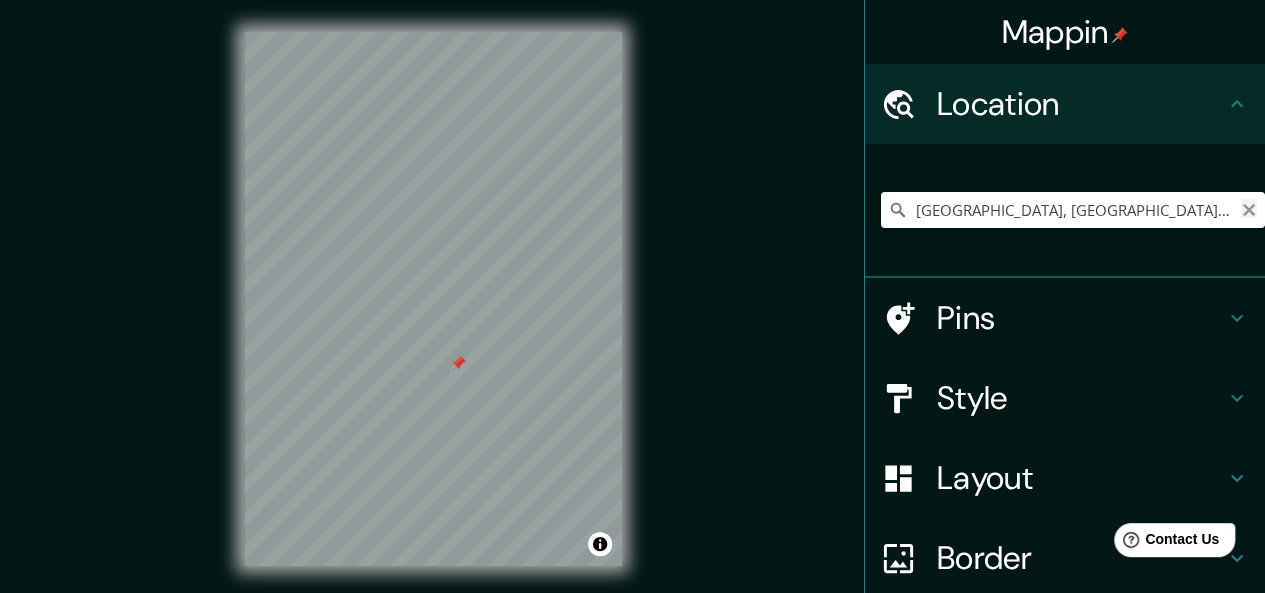click 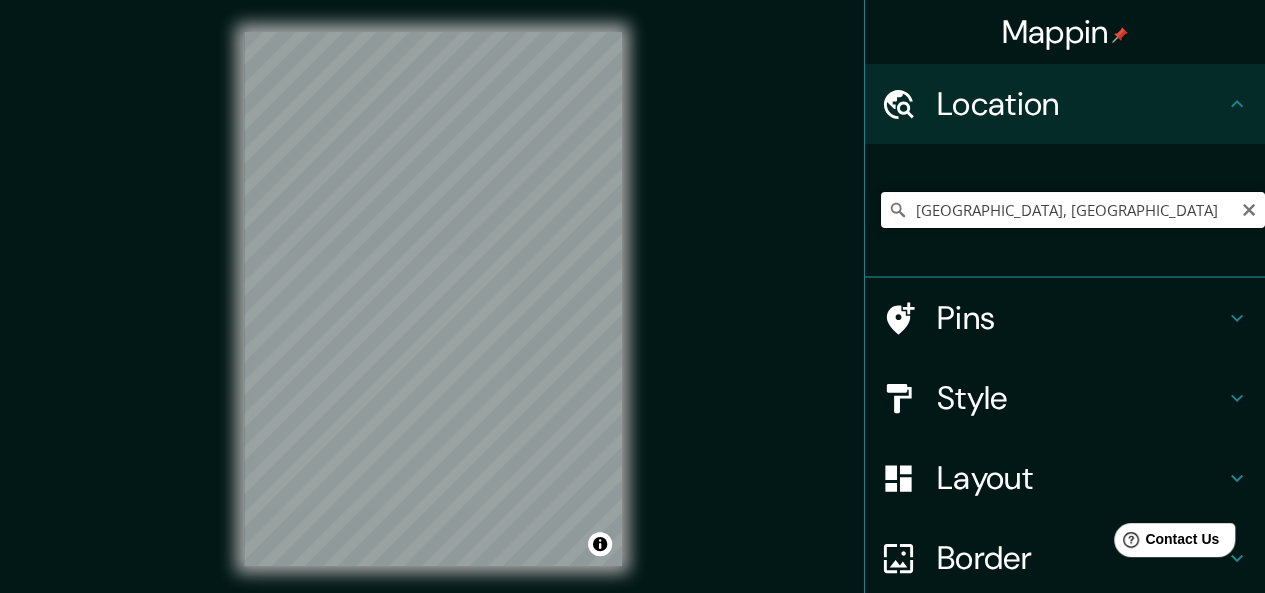 click on "[GEOGRAPHIC_DATA], [GEOGRAPHIC_DATA]" at bounding box center (1073, 210) 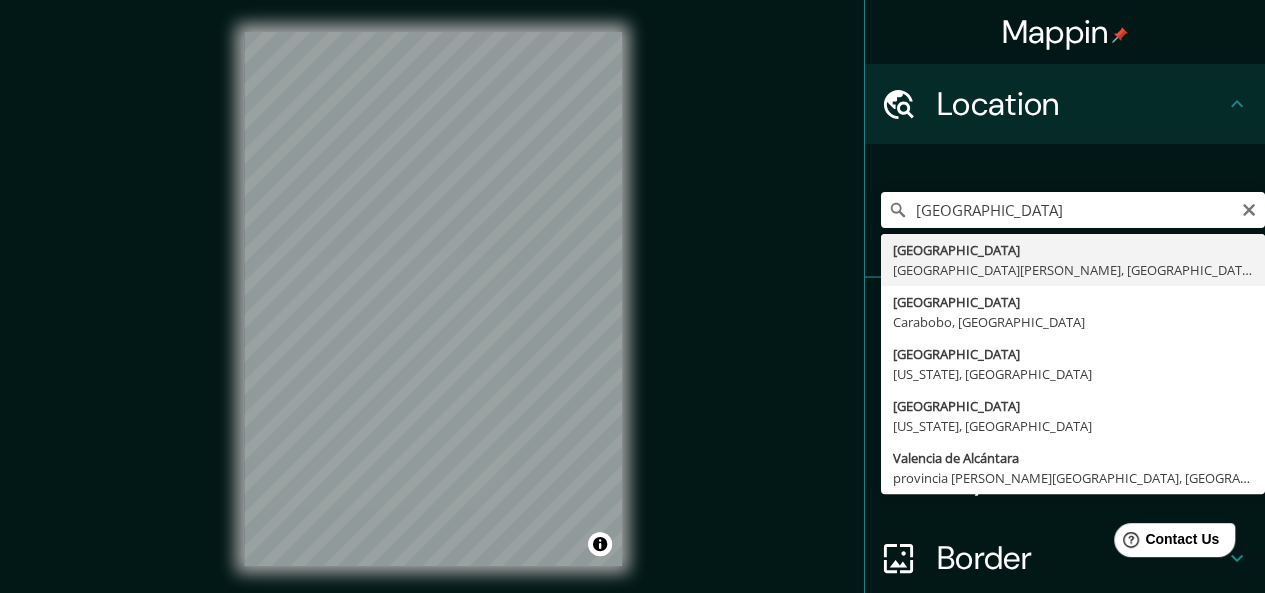 type on "[GEOGRAPHIC_DATA], [GEOGRAPHIC_DATA][PERSON_NAME], [GEOGRAPHIC_DATA]" 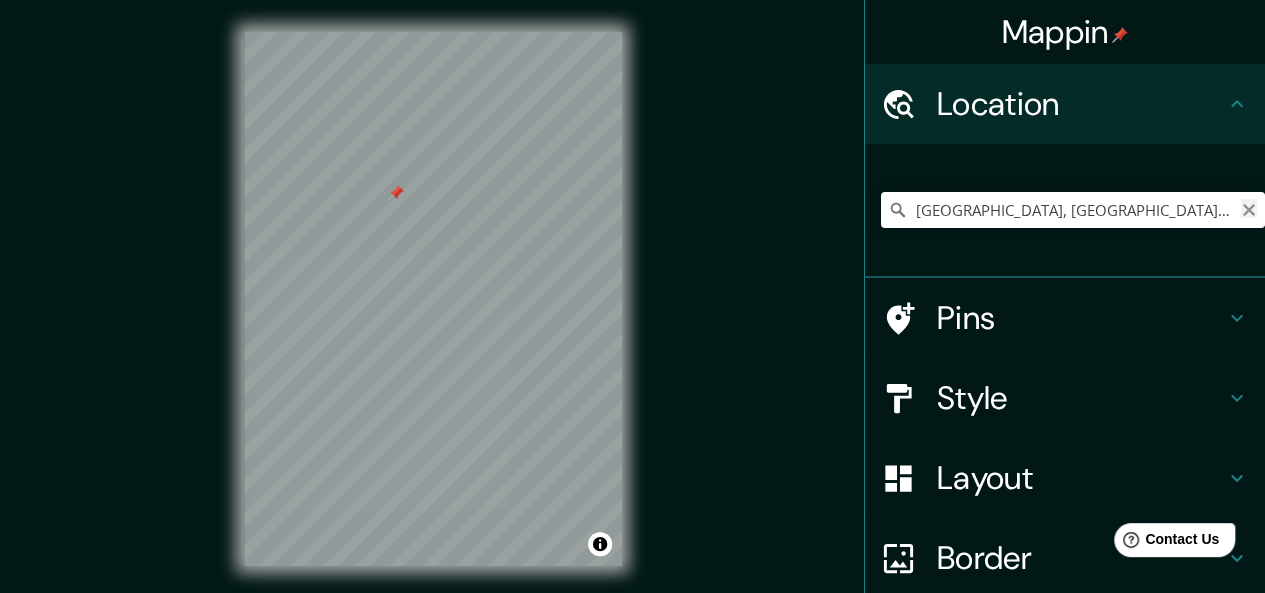 click 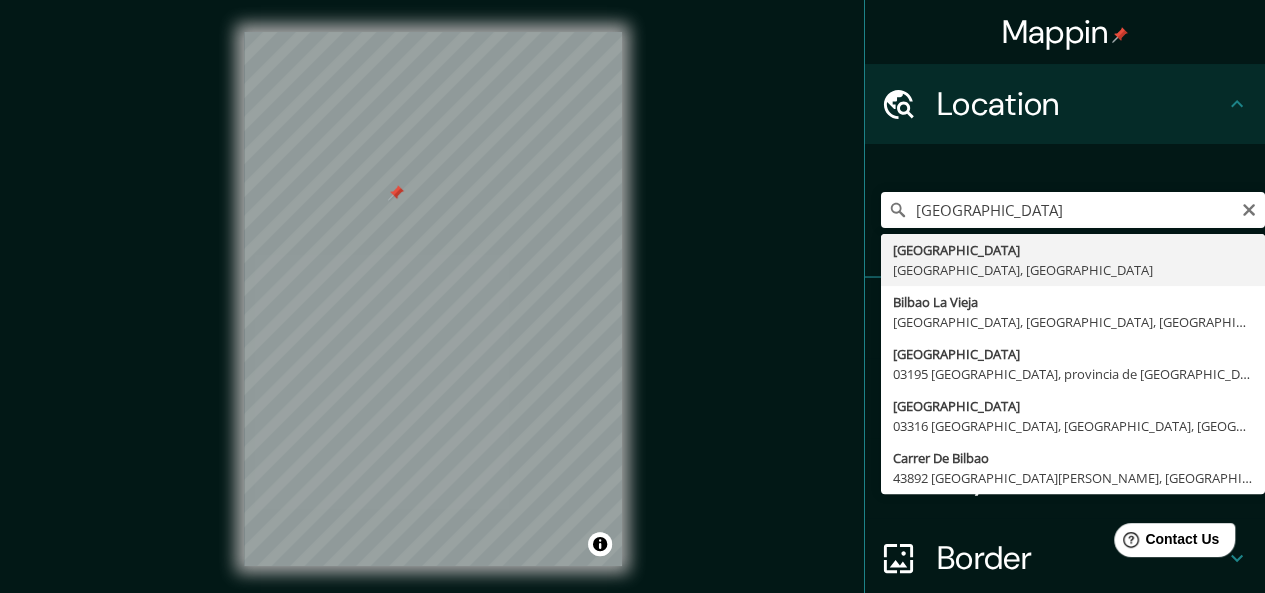 type on "[GEOGRAPHIC_DATA], [GEOGRAPHIC_DATA], [GEOGRAPHIC_DATA]" 